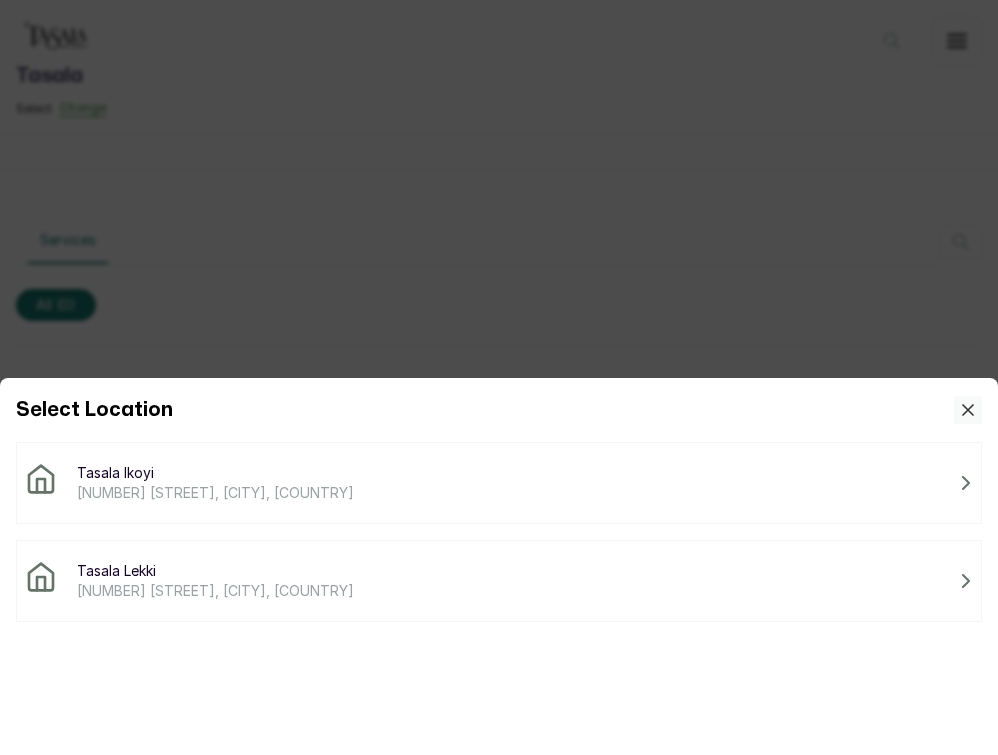scroll, scrollTop: 0, scrollLeft: 0, axis: both 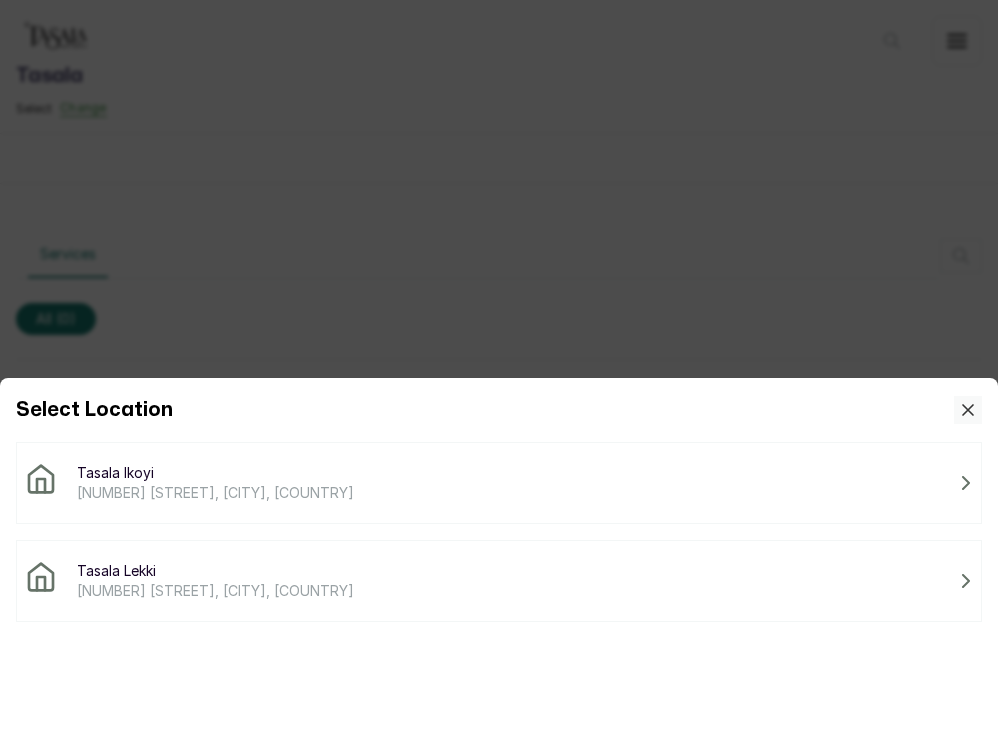 click on "Tasala Ikoyi" at bounding box center [215, 473] 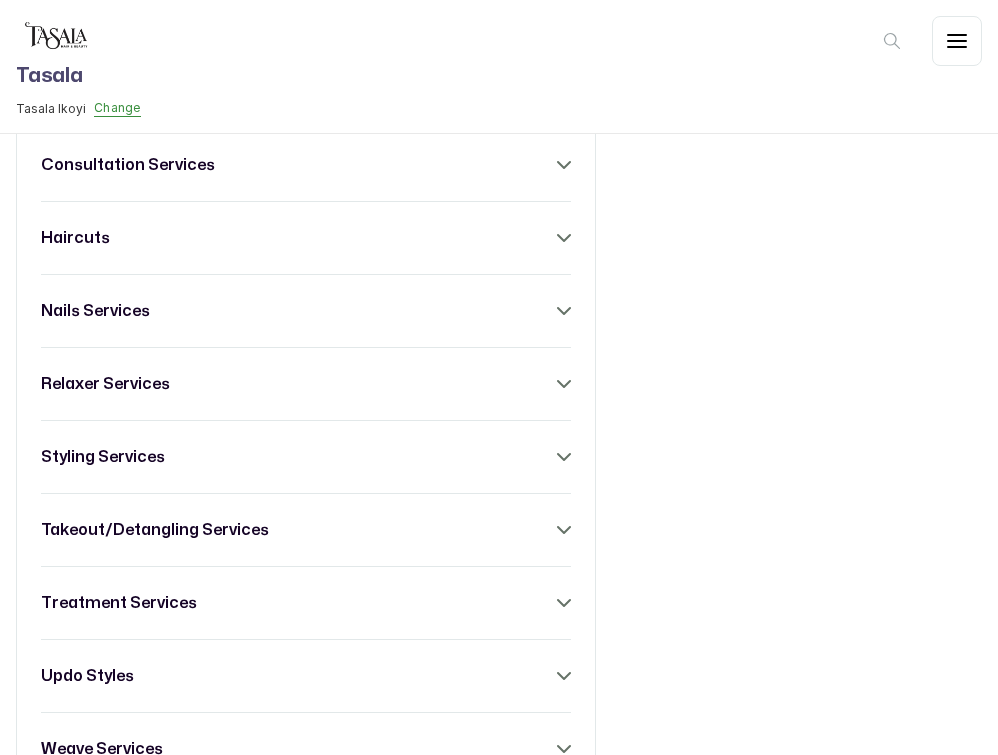 scroll, scrollTop: 532, scrollLeft: 0, axis: vertical 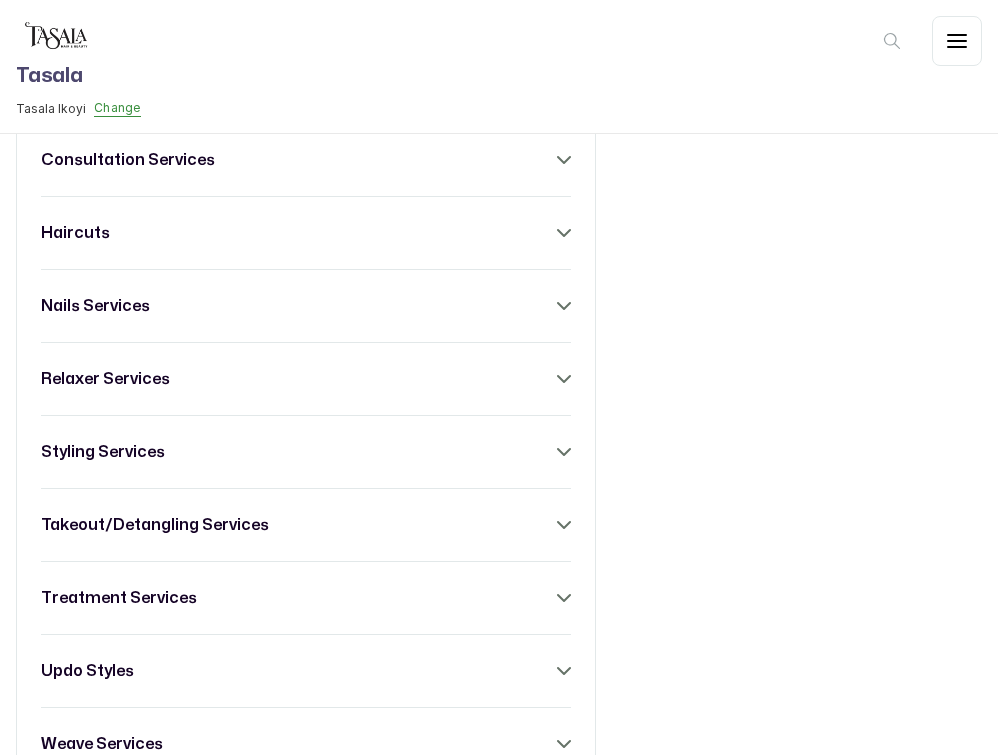 click on "braiding services children services - 4 to 10 years old colour services consultation services haircuts nails services relaxer services styling services takeout/detangling services treatment services updo styles weave services wig services" at bounding box center (306, 379) 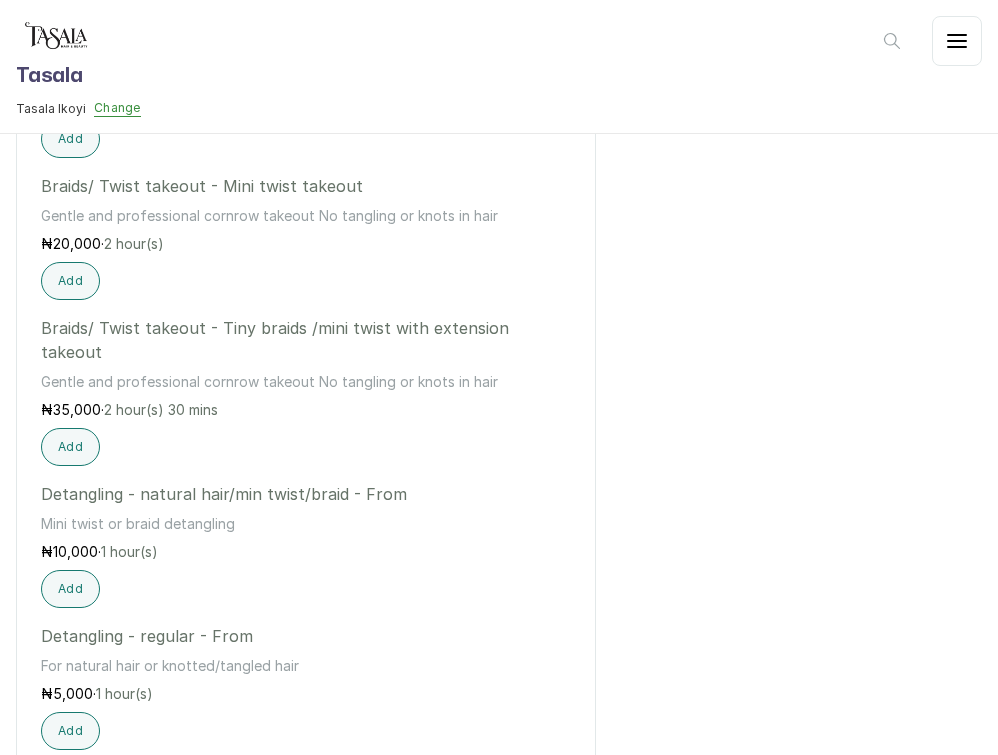 scroll, scrollTop: 1631, scrollLeft: 0, axis: vertical 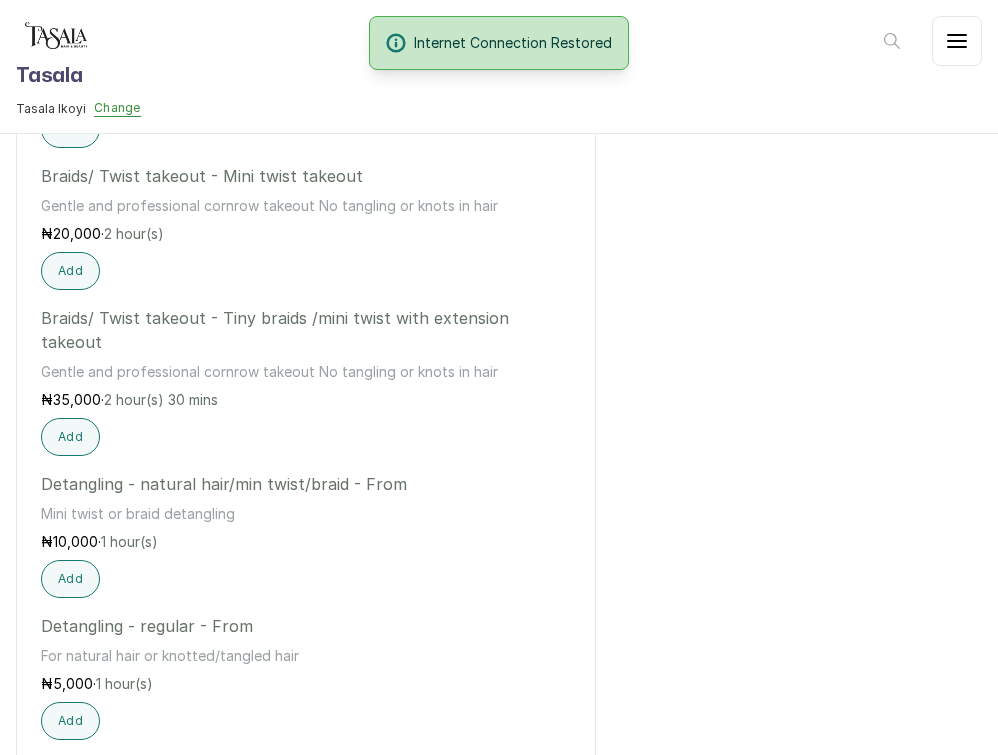click on "Internet Connection Restored" at bounding box center (499, 43) 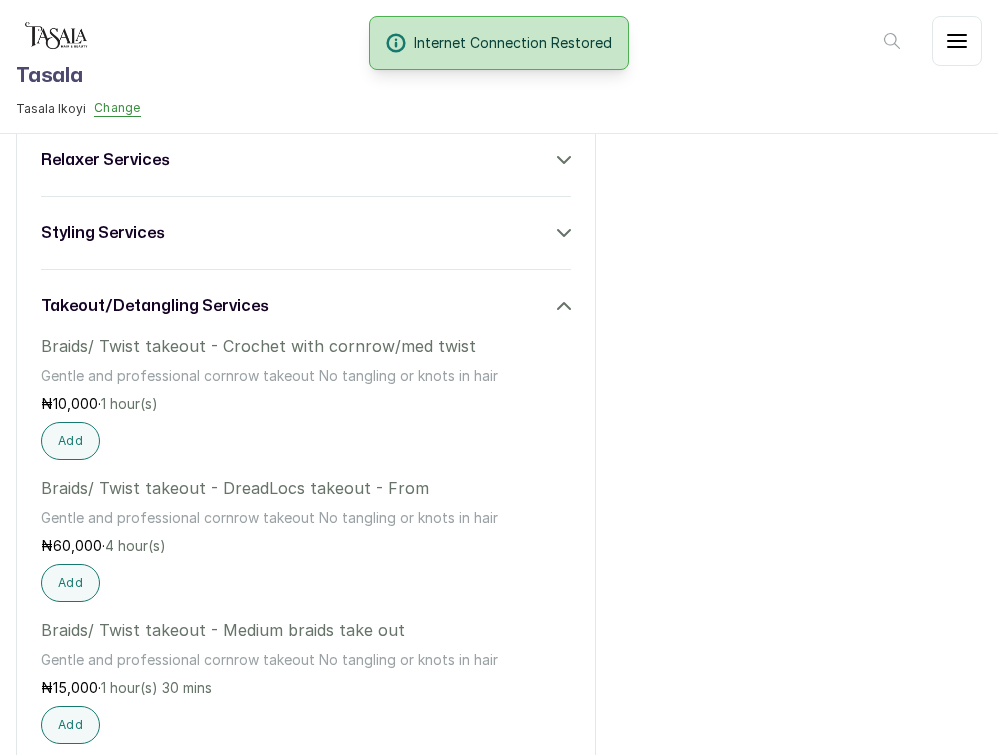 scroll, scrollTop: 0, scrollLeft: 0, axis: both 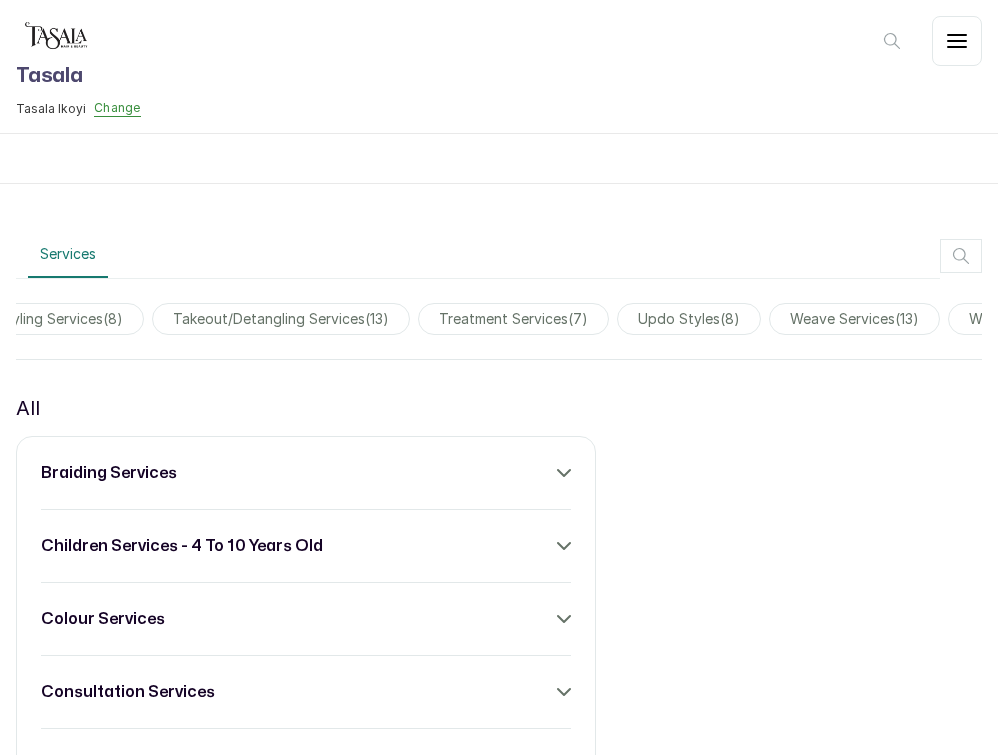 click on "treatment services  ( 7 )" at bounding box center (513, 319) 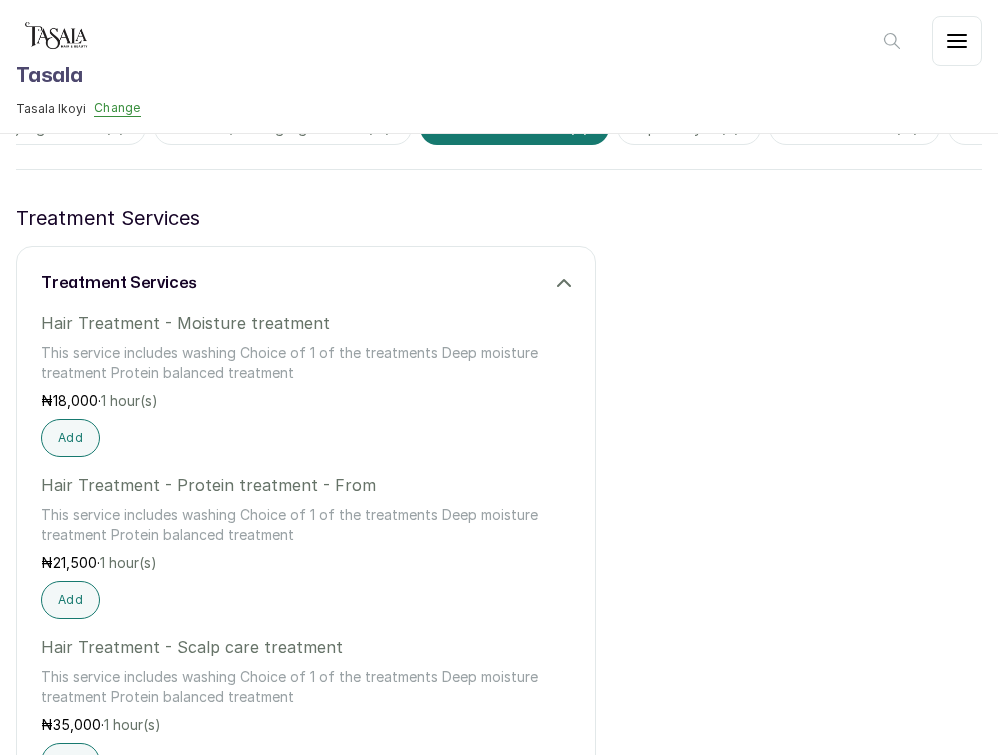scroll, scrollTop: 183, scrollLeft: 0, axis: vertical 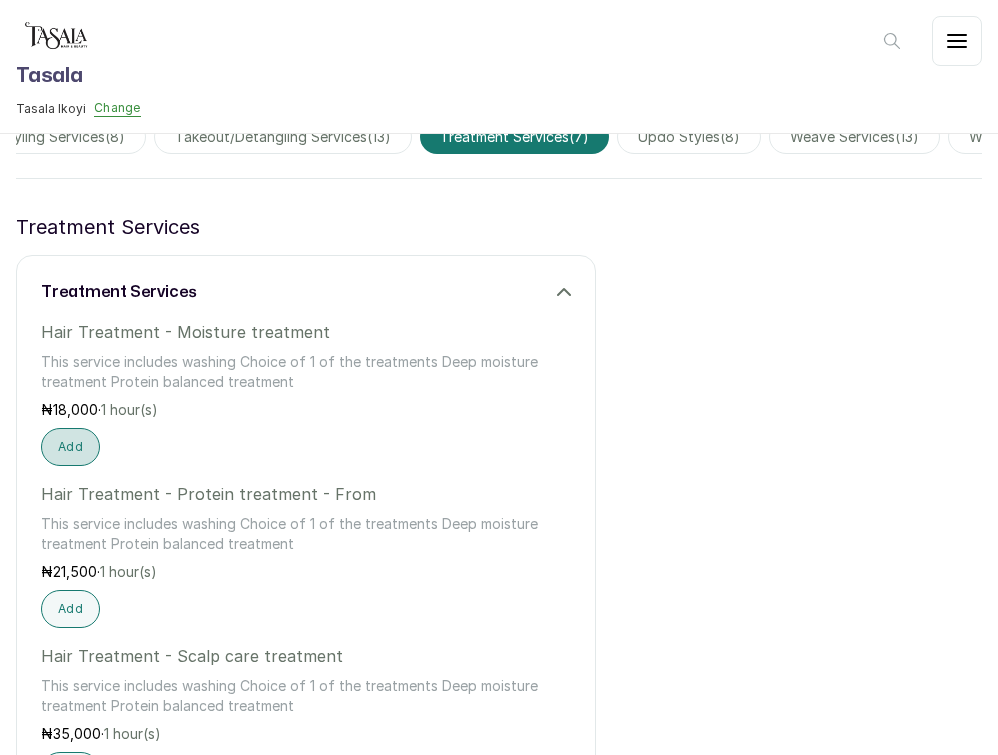 click on "Add" at bounding box center (70, 447) 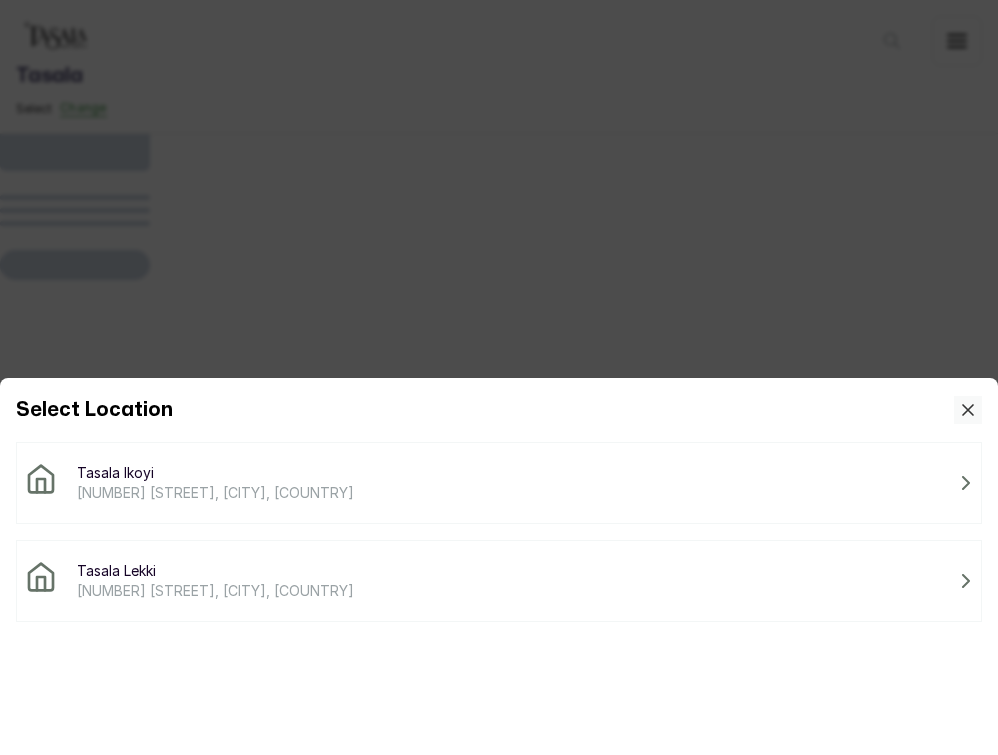 scroll, scrollTop: 0, scrollLeft: 0, axis: both 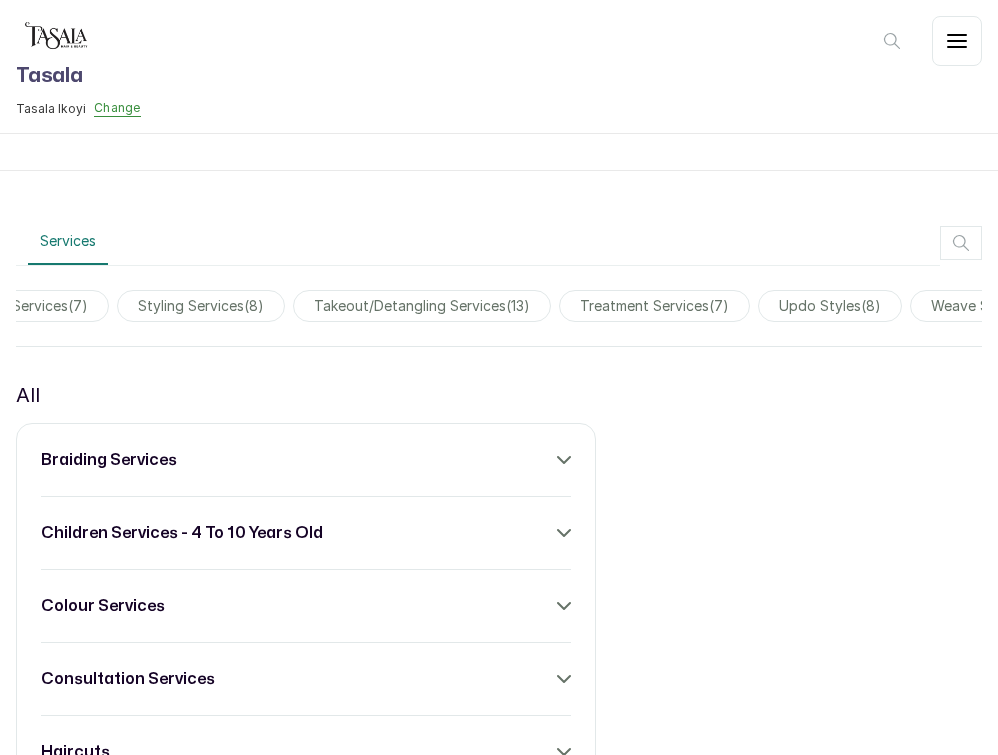 click on "treatment services  ( 7 )" at bounding box center (654, 306) 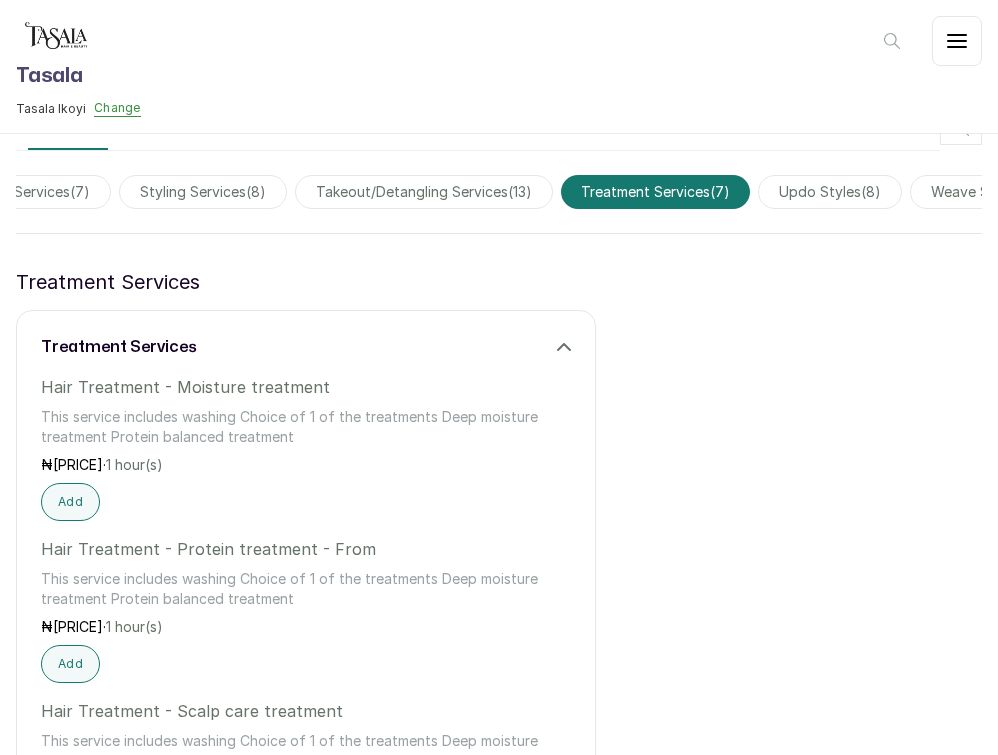 scroll, scrollTop: 169, scrollLeft: 0, axis: vertical 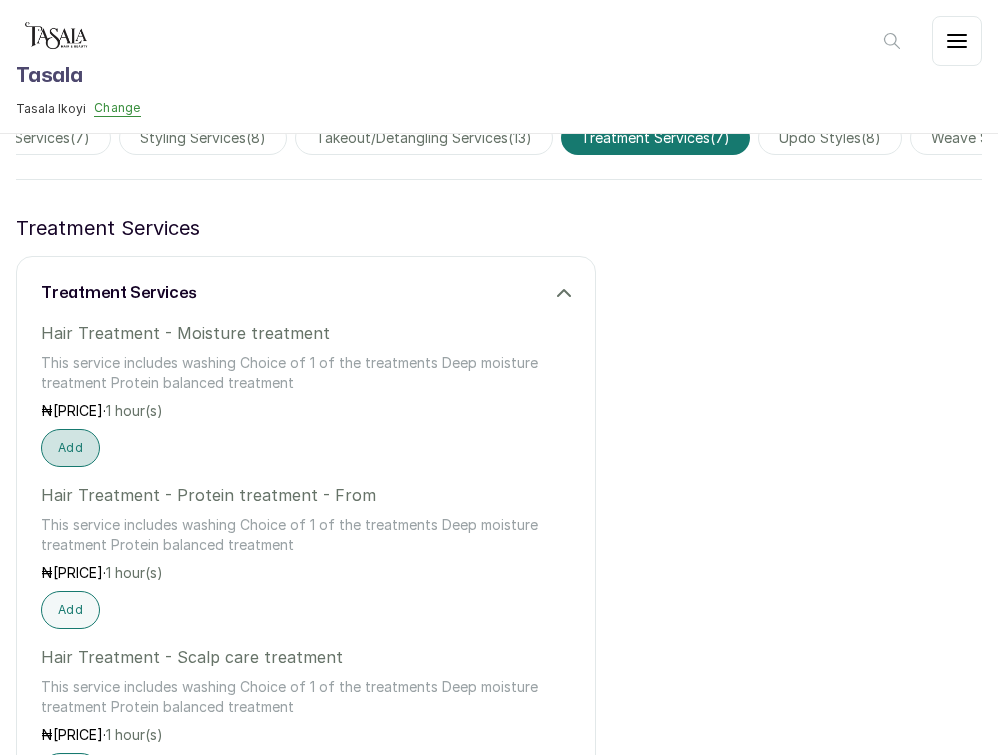 click on "Add" at bounding box center [70, 448] 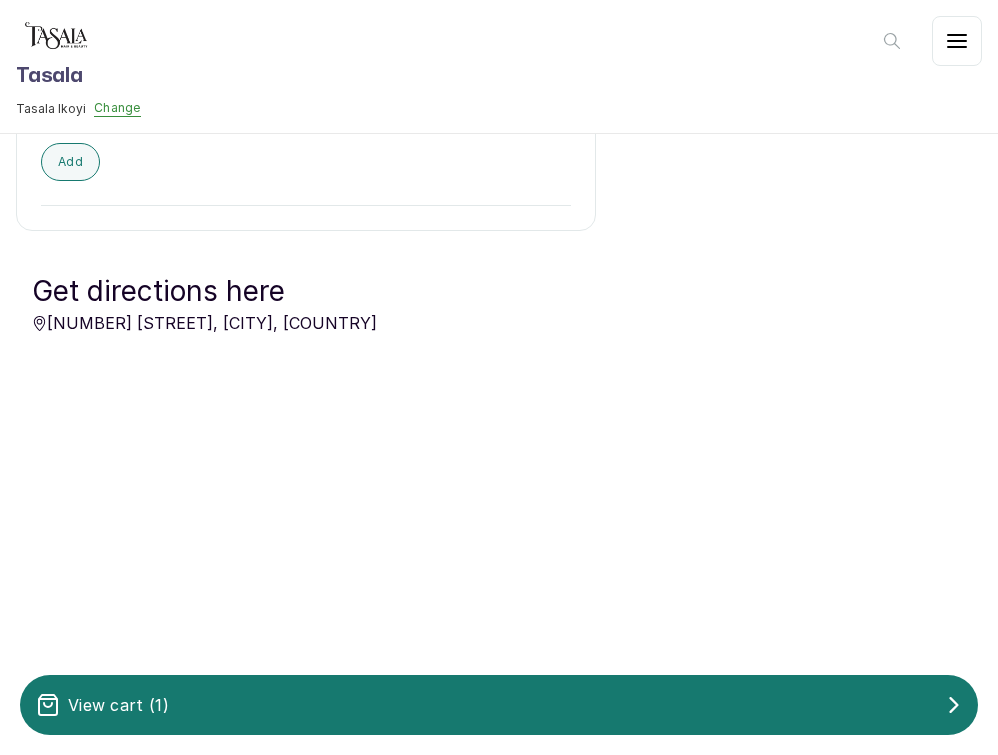 scroll, scrollTop: 1352, scrollLeft: 0, axis: vertical 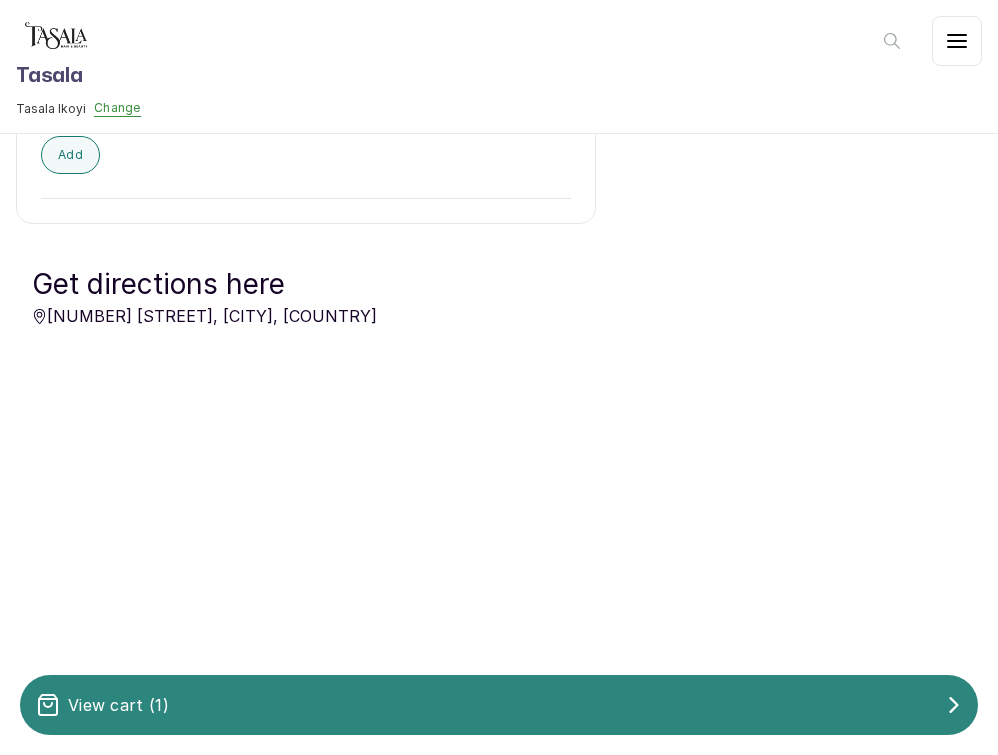 click on "View cart ( 1 )" at bounding box center (499, 705) 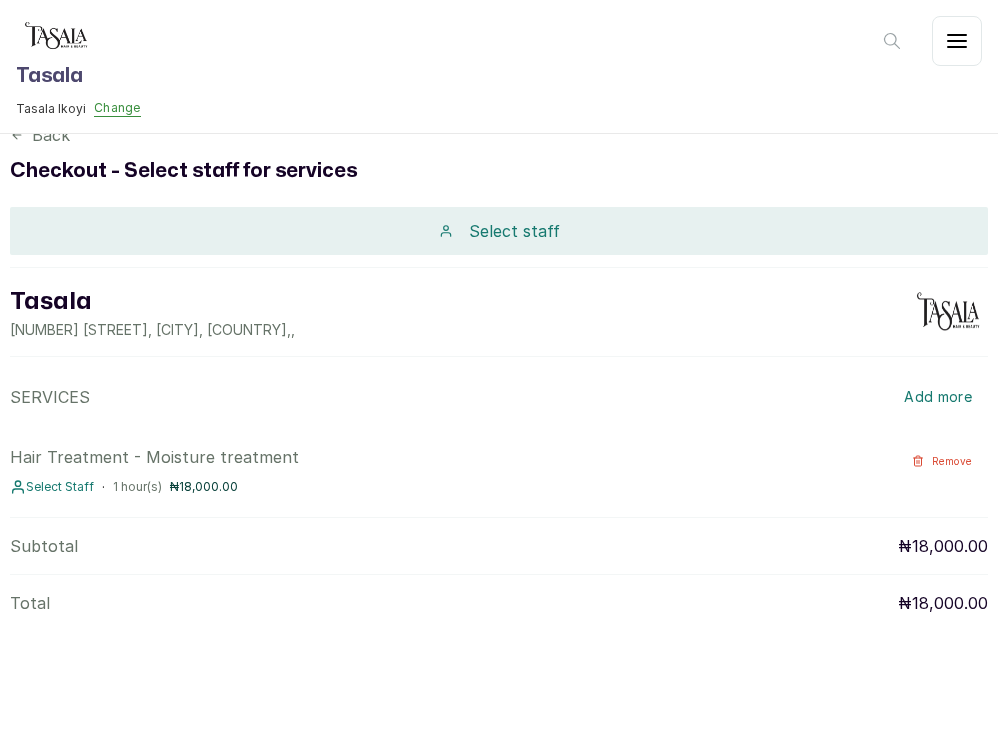 scroll, scrollTop: 20, scrollLeft: 0, axis: vertical 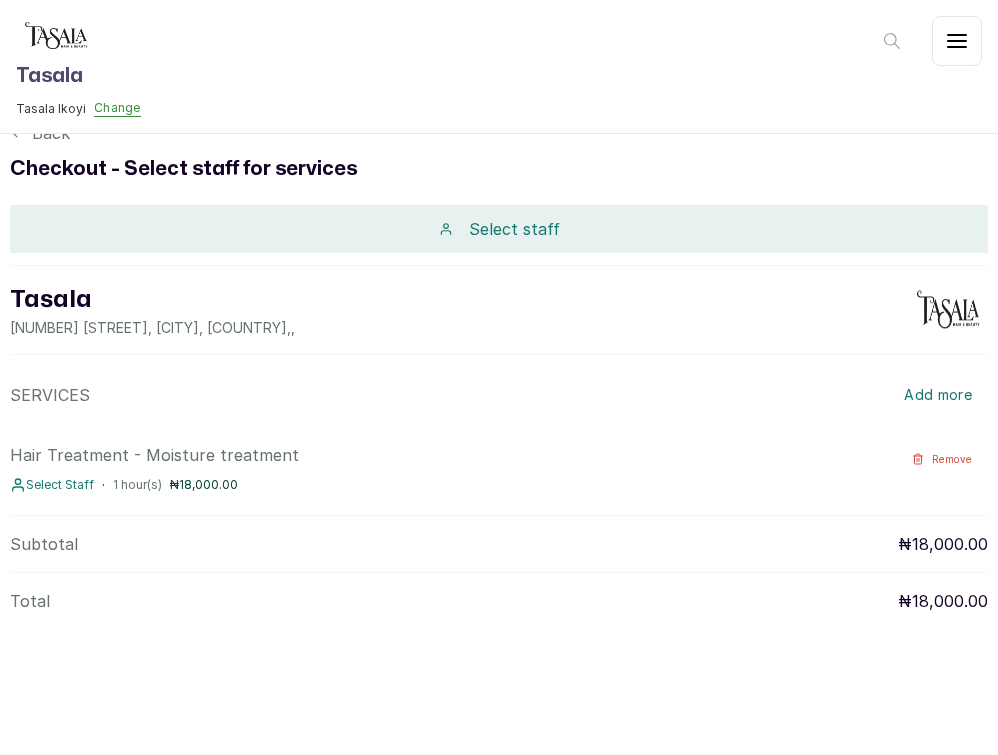 click on "Select staff" at bounding box center [514, 229] 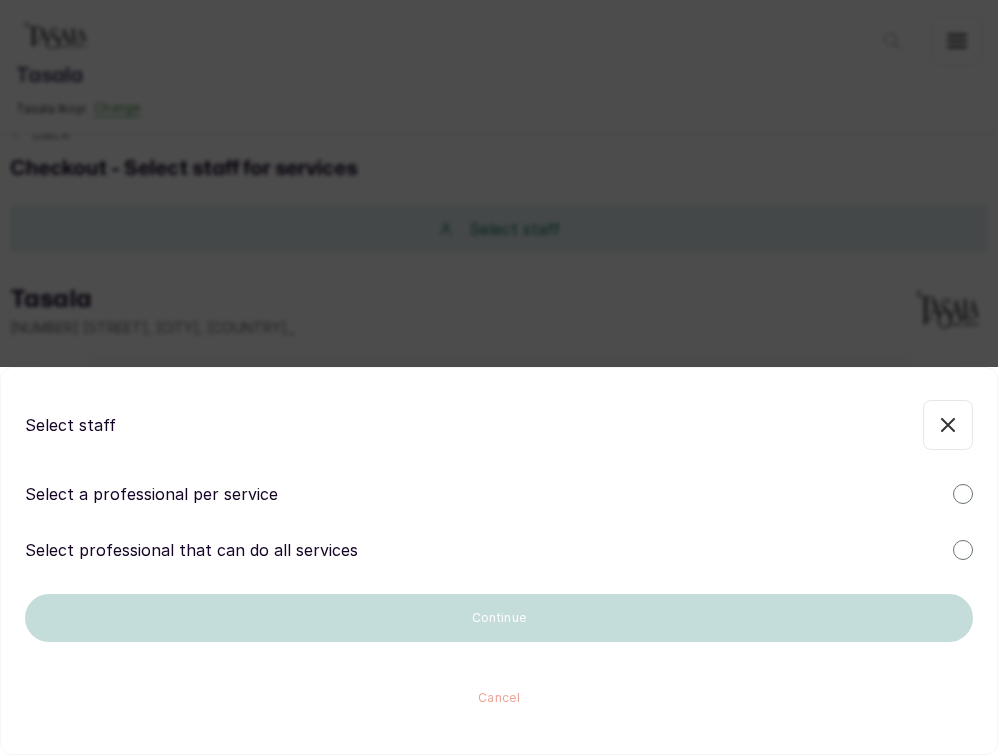 click on "Select a professional per service" at bounding box center (499, 494) 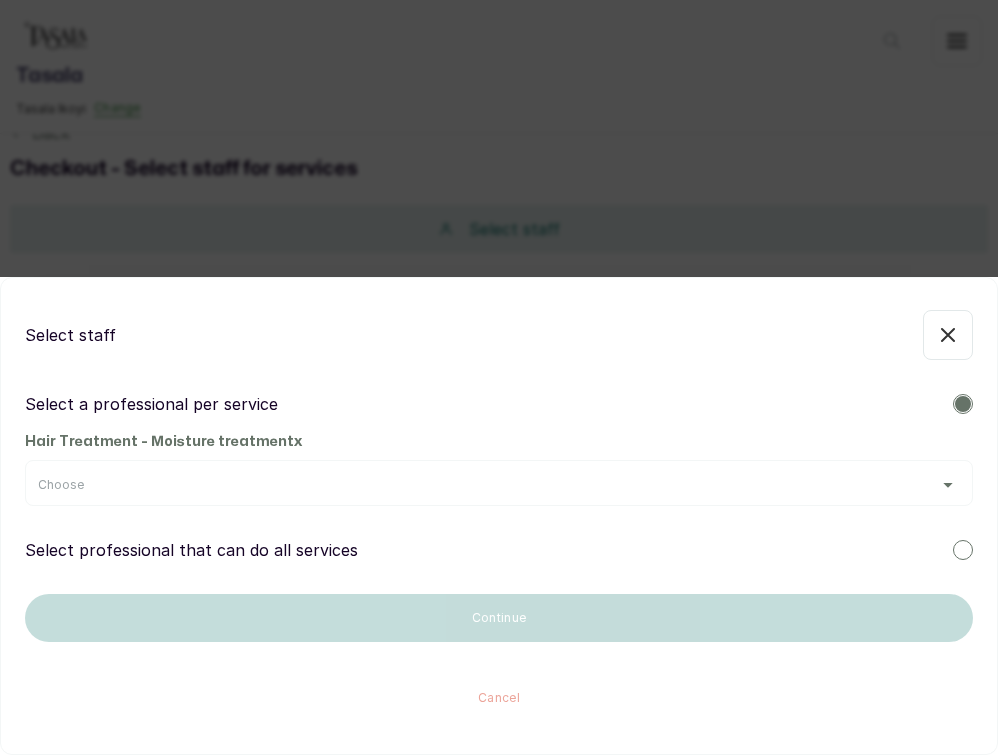 click on "Choose" at bounding box center [499, 485] 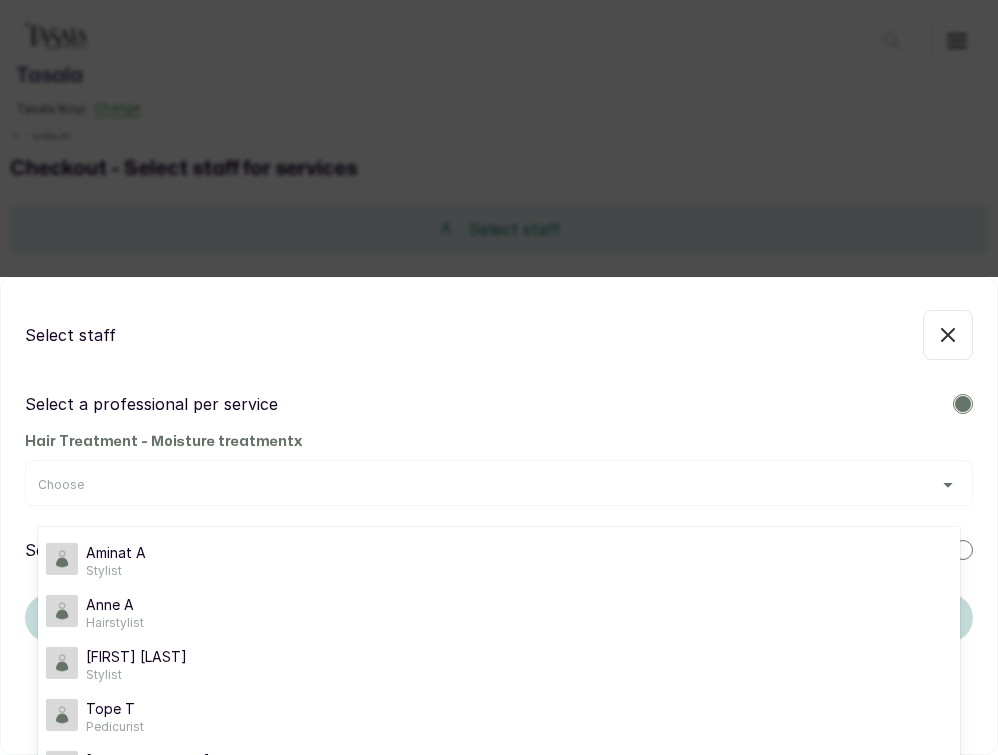 scroll, scrollTop: 12, scrollLeft: 0, axis: vertical 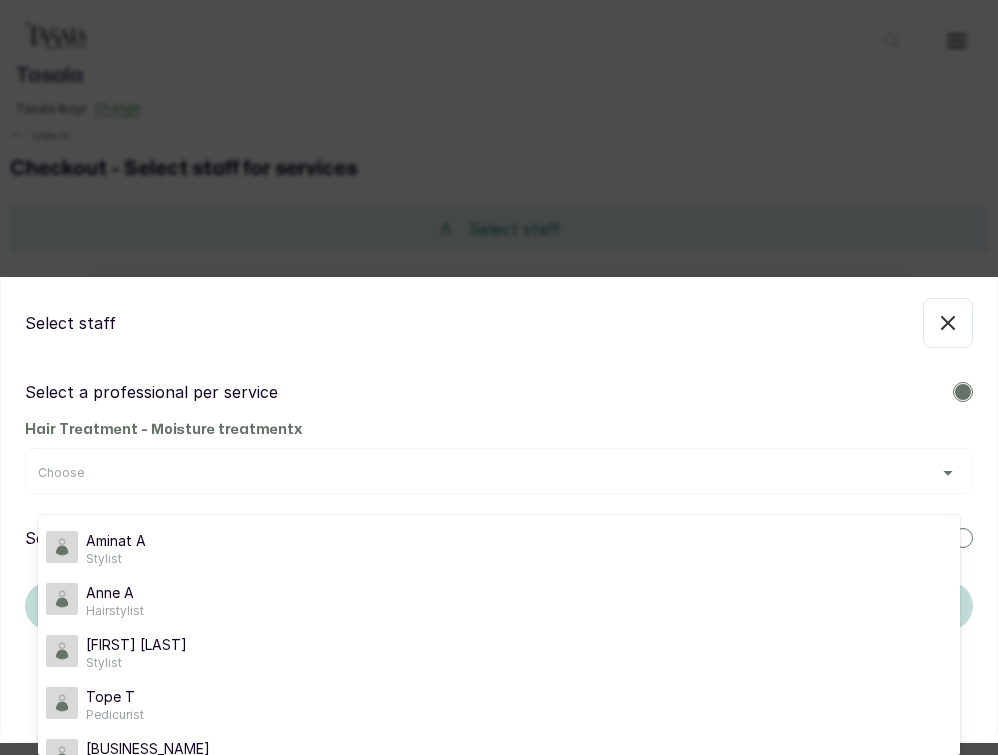 click on "Select staff Select a professional per service Hair Treatment  - Moisture treatment   x Choose Select professional that can do all services Continue Cancel" at bounding box center [499, 504] 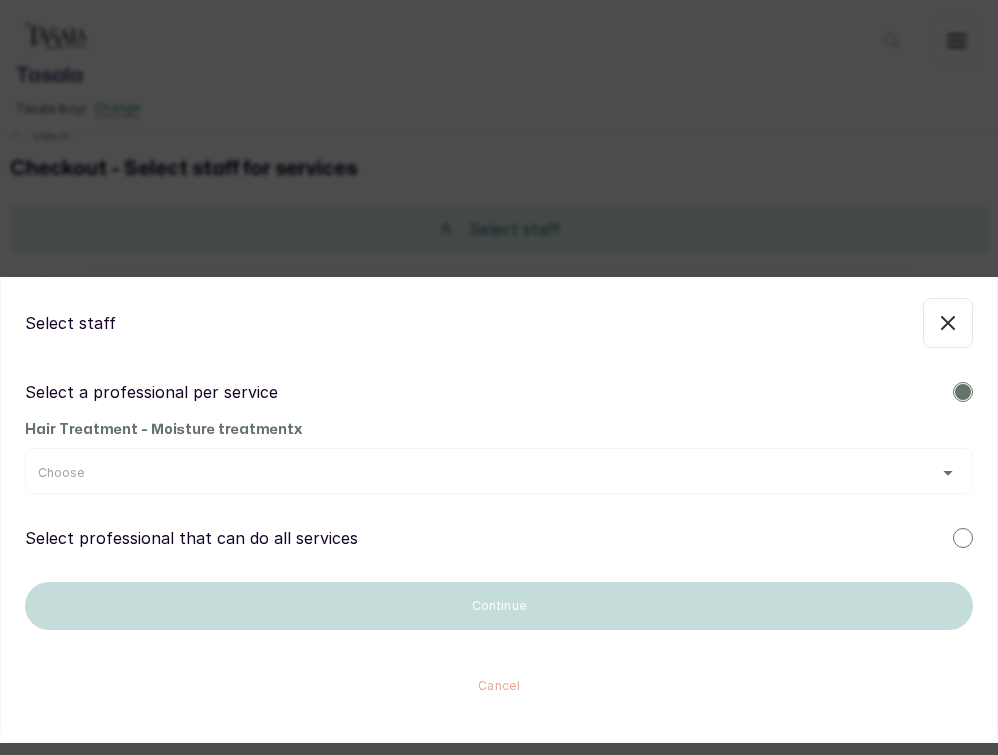 scroll, scrollTop: 0, scrollLeft: 0, axis: both 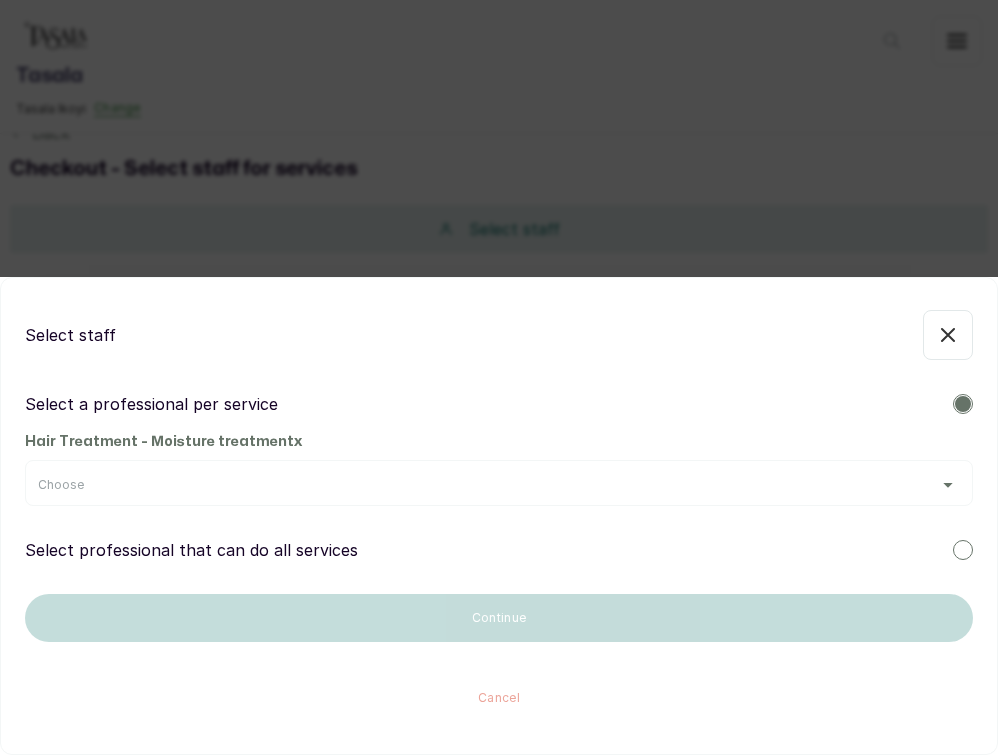 click on "Select staff Select a professional per service Hair Treatment  - Moisture treatment   x Choose Select professional that can do all services Continue Cancel" at bounding box center [499, 516] 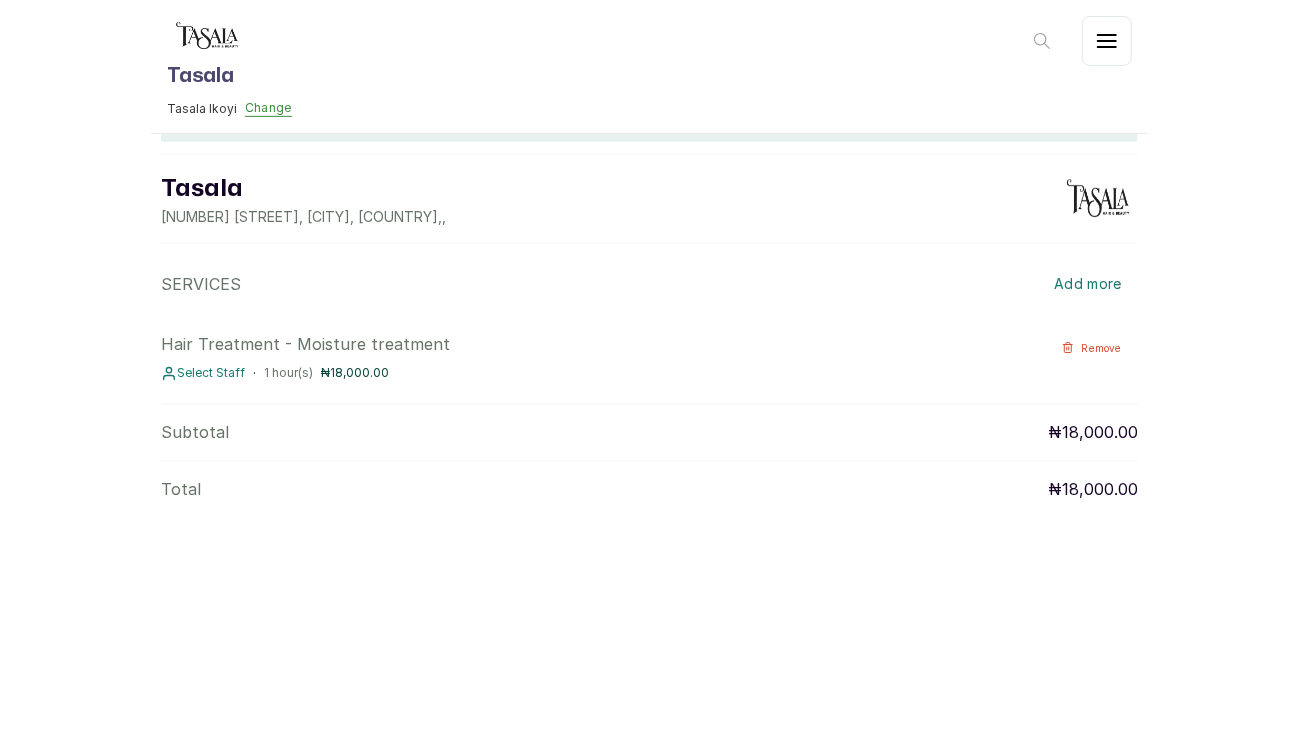 scroll, scrollTop: 0, scrollLeft: 0, axis: both 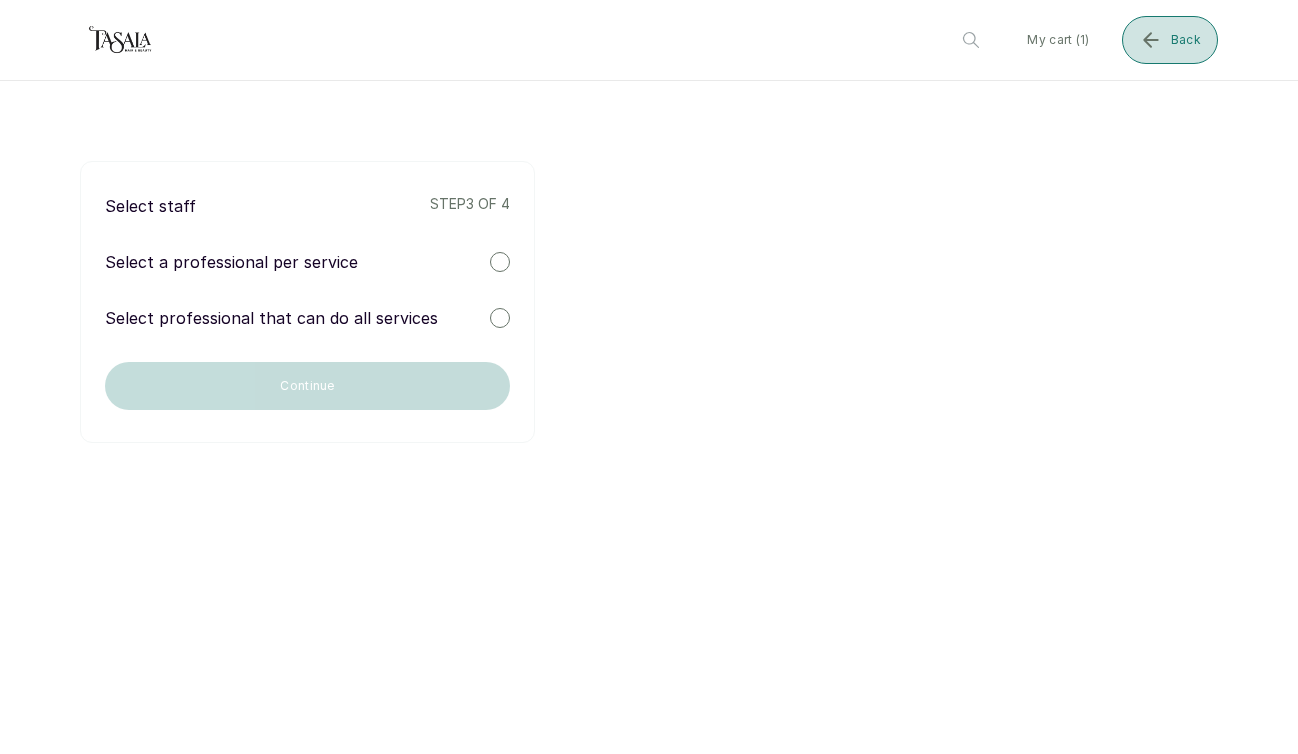 click on "Back" at bounding box center [1170, 40] 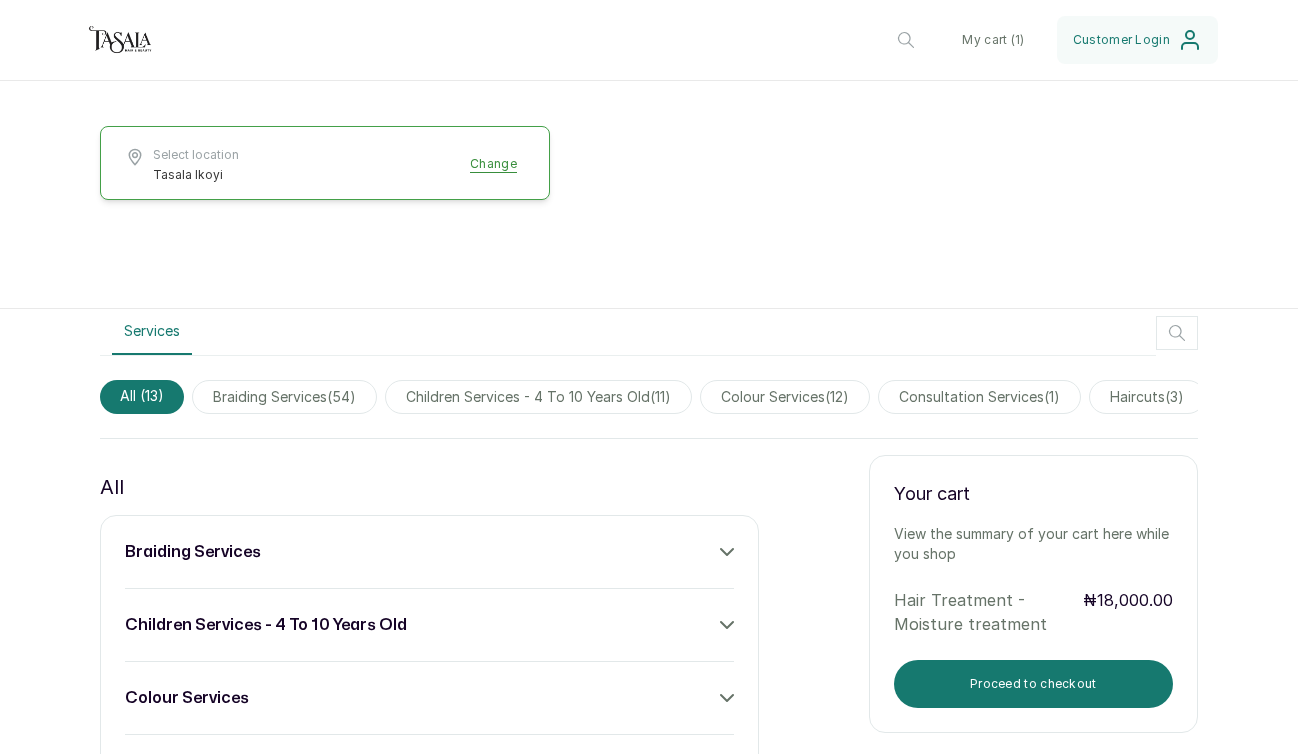 scroll, scrollTop: 500, scrollLeft: 0, axis: vertical 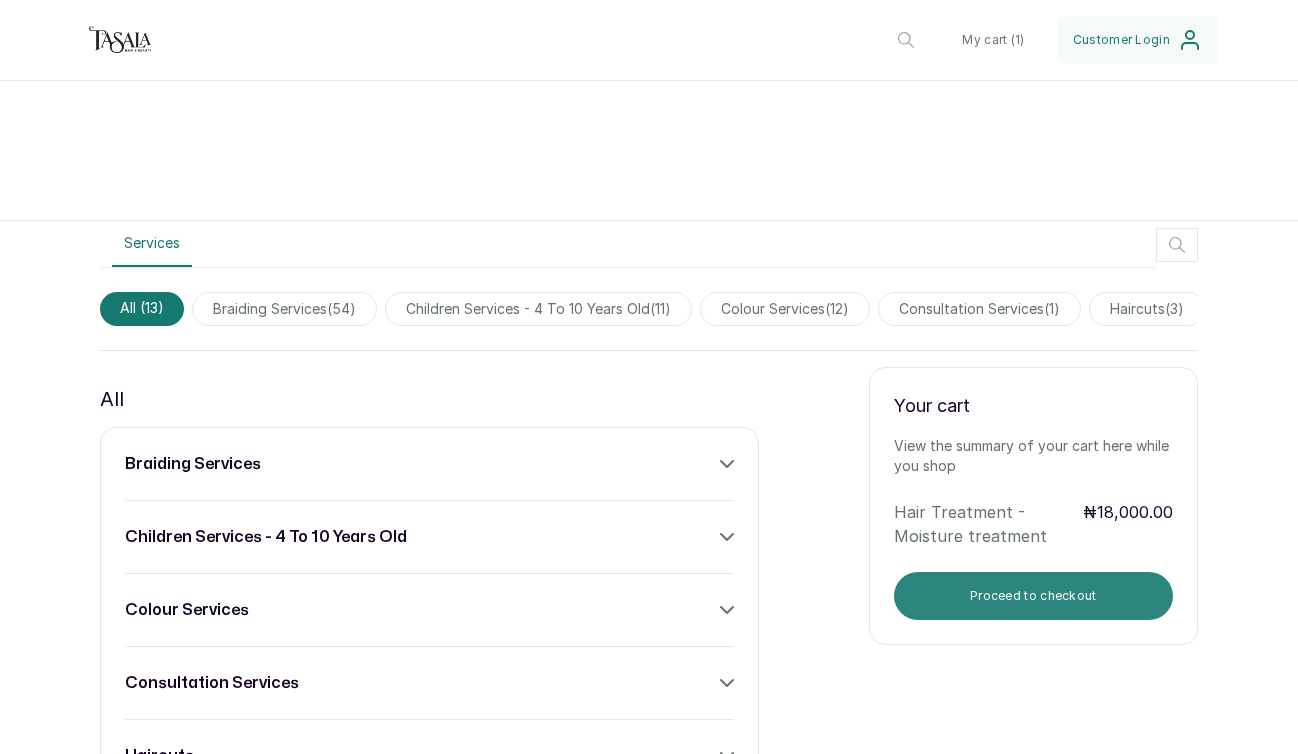 click on "Proceed to checkout" at bounding box center (1033, 596) 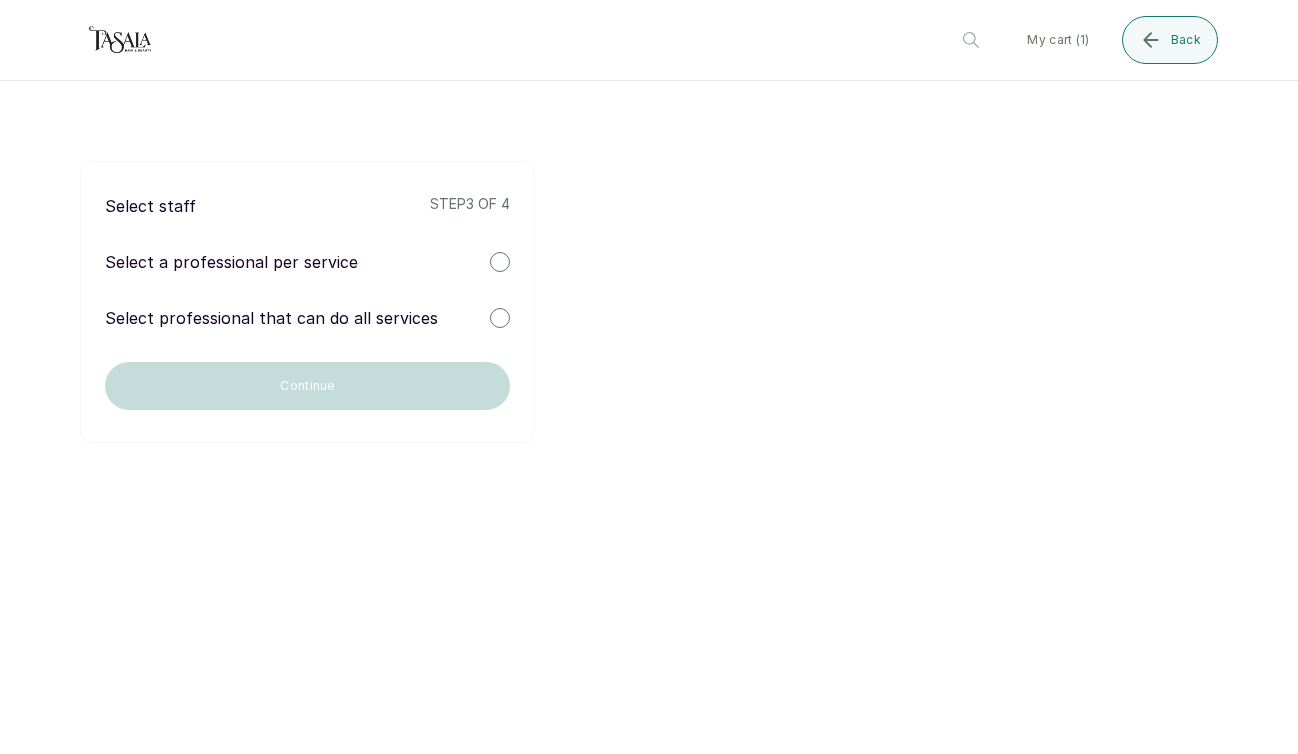 click at bounding box center (500, 318) 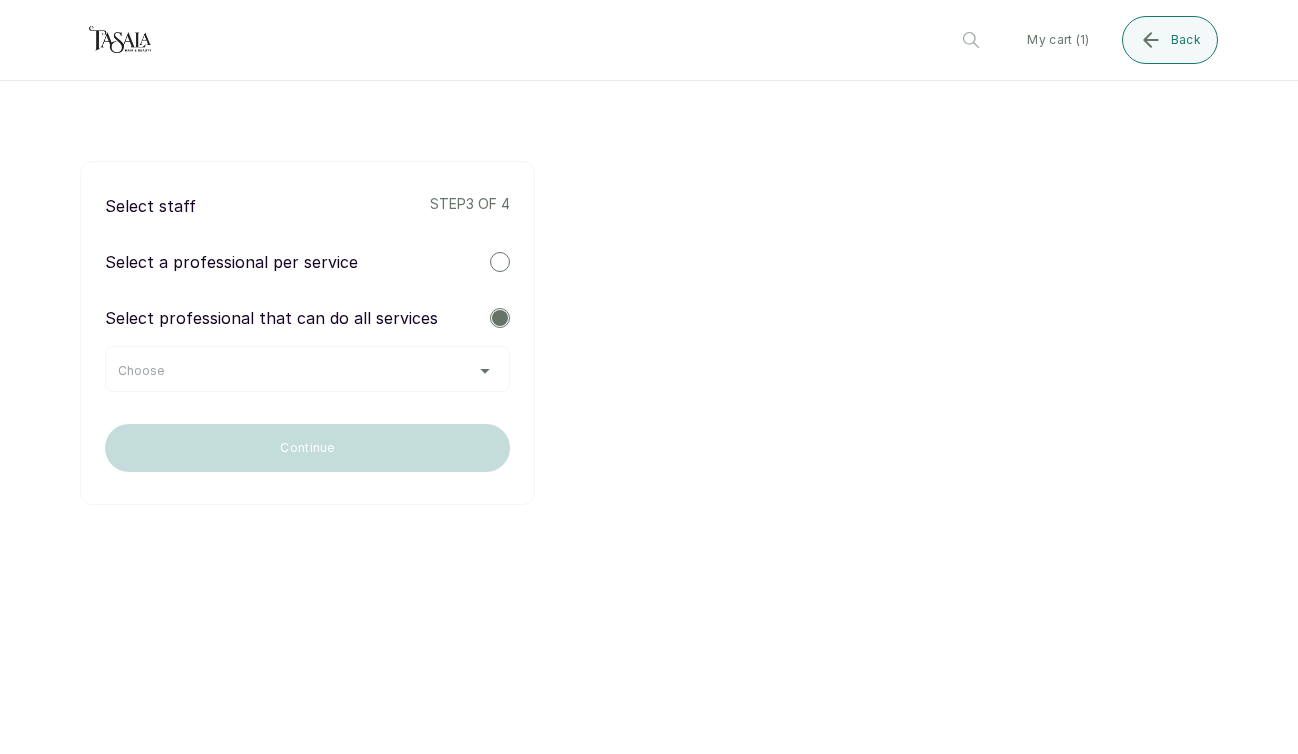 click on "Choose" at bounding box center [307, 371] 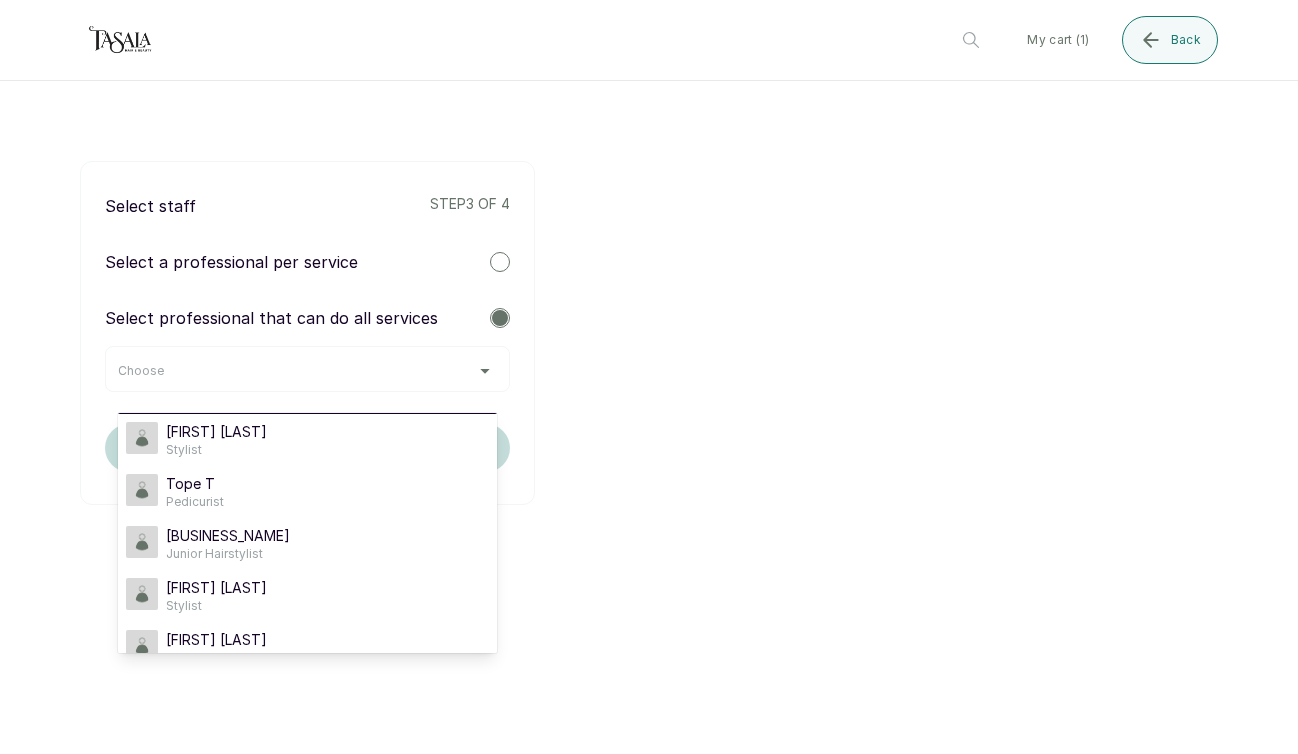 scroll, scrollTop: 244, scrollLeft: 0, axis: vertical 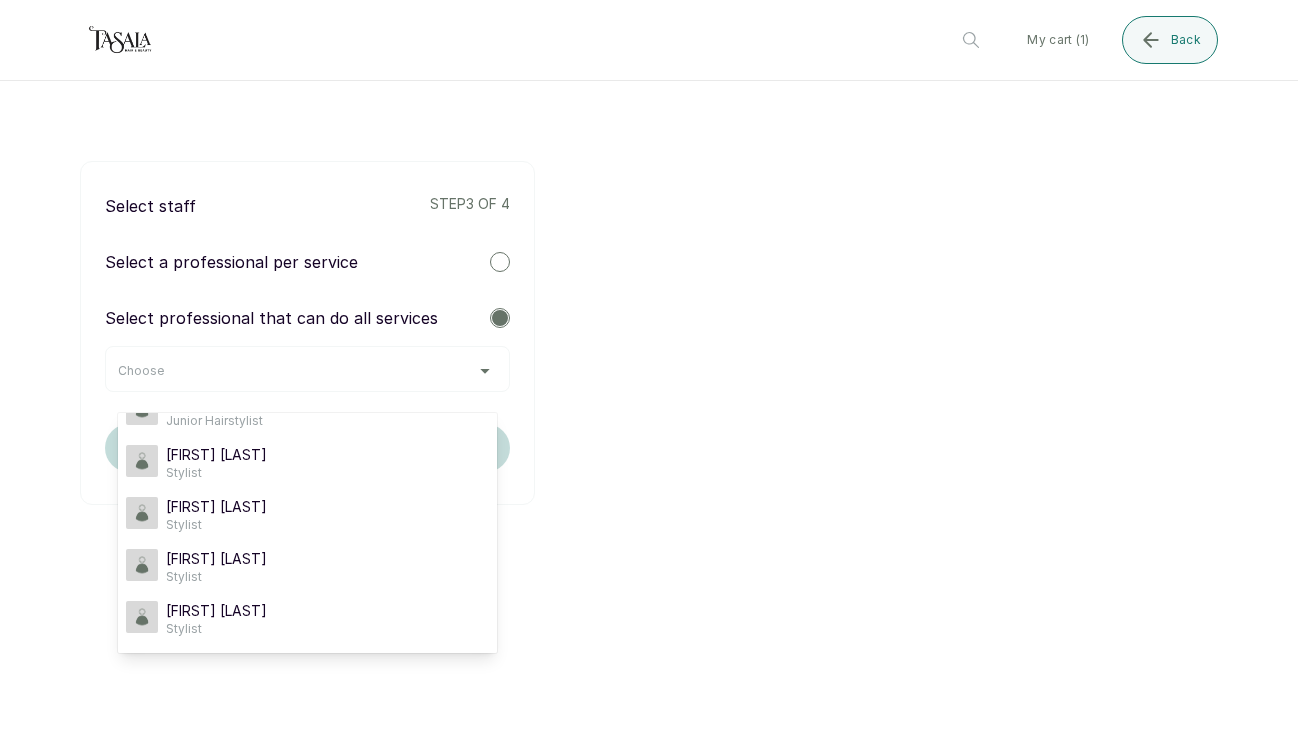 click on "[BUSINESS_NAME] [NUMBER] [STREET], [CITY], [COUNTRY] ,  ,  SERVICES Add more Hair Treatment  - Moisture treatment  Select Staff   · 1 hour(s)   [PRICE] Remove Subtotal [PRICE] Total [PRICE] Back Checkout - Select staff for services" at bounding box center [649, 333] 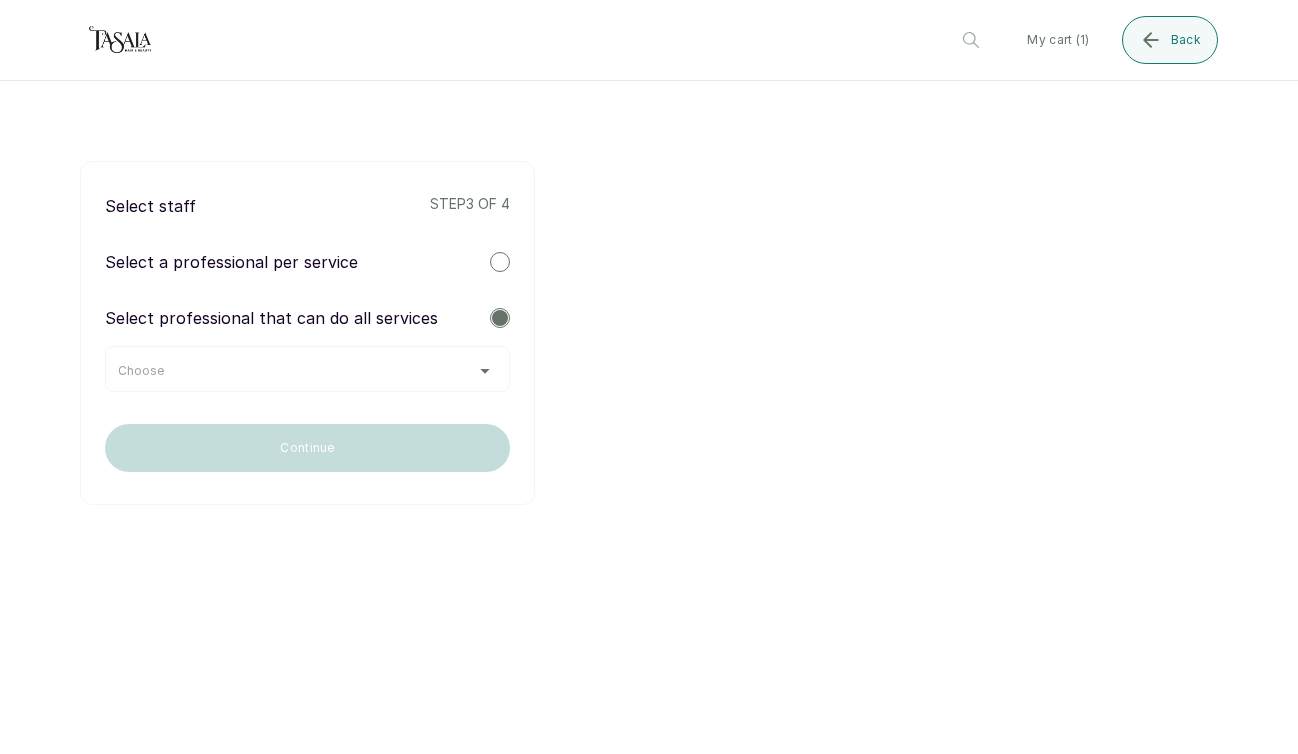 click on "Select staff step  3 of 4 Select a professional per service Select professional that can do all services Choose Continue" at bounding box center [307, 333] 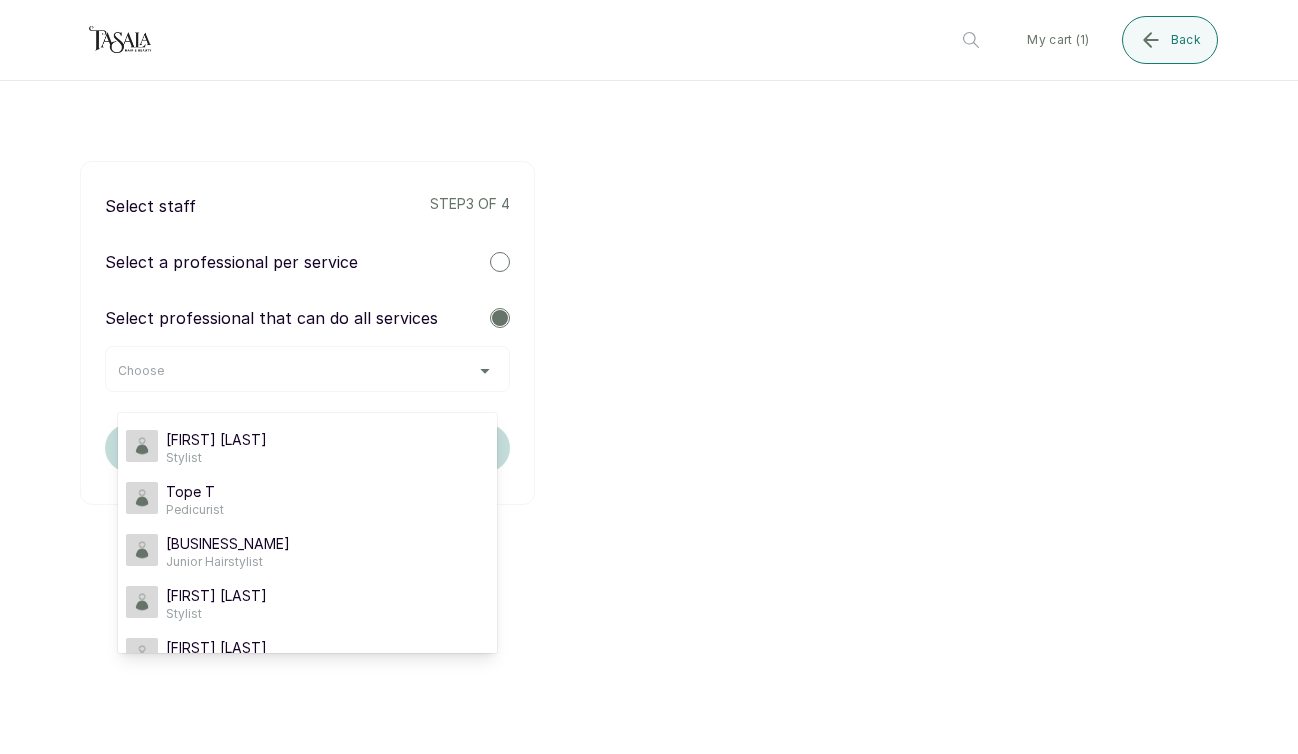 scroll, scrollTop: 98, scrollLeft: 0, axis: vertical 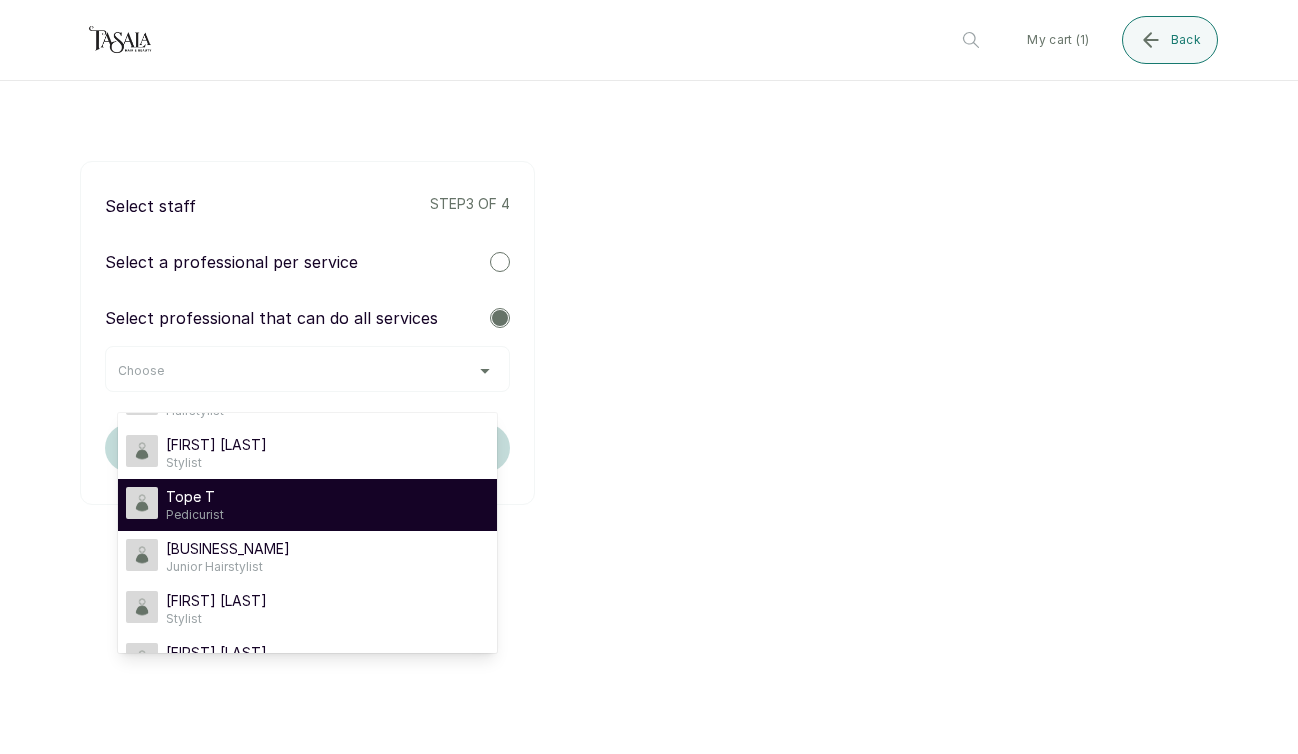 click on "Tope T" at bounding box center (195, 497) 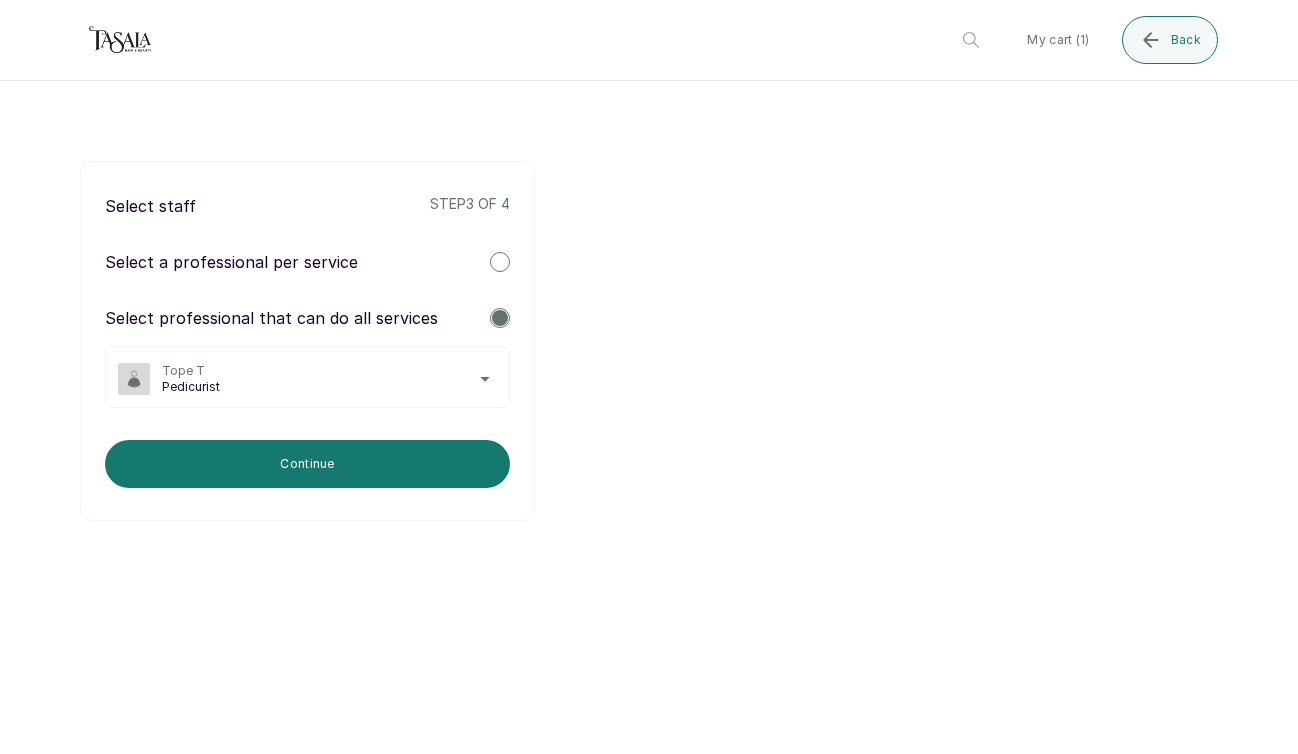 click on "Pedicurist" at bounding box center [329, 387] 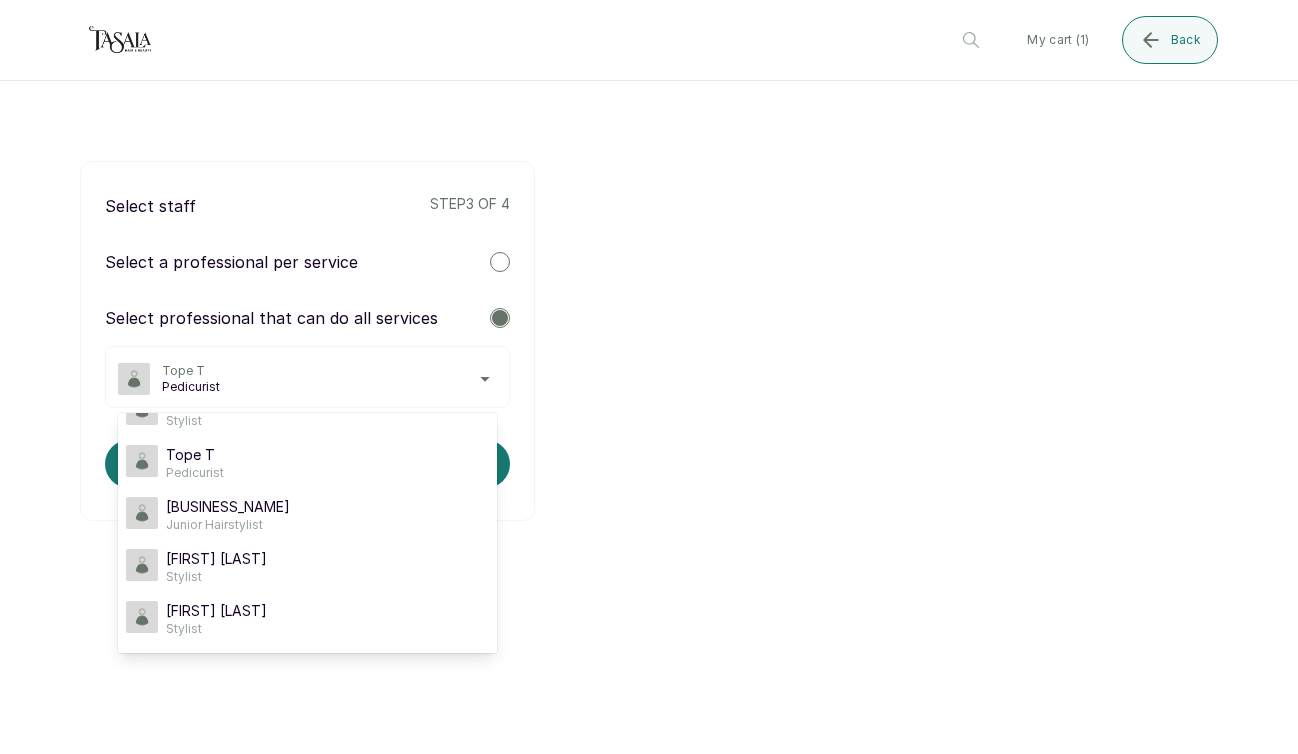 scroll, scrollTop: 244, scrollLeft: 0, axis: vertical 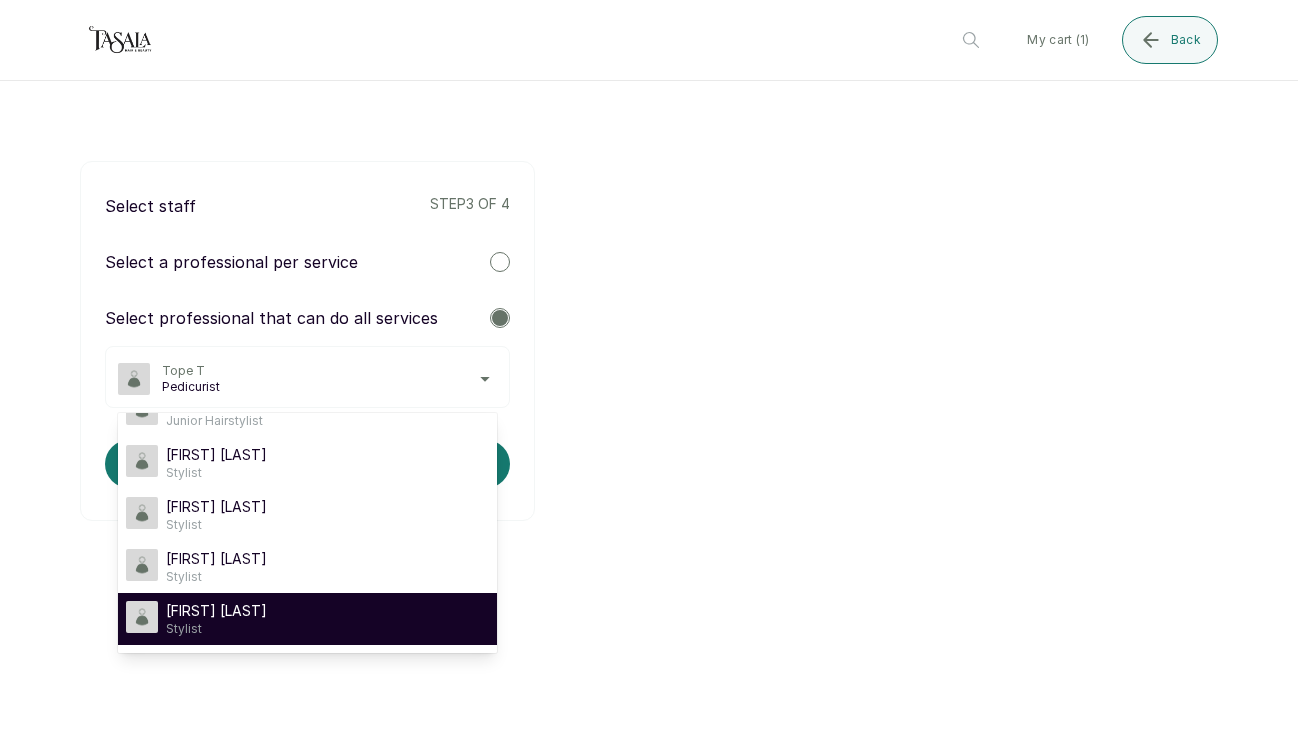 click on "Stylist" at bounding box center (216, 629) 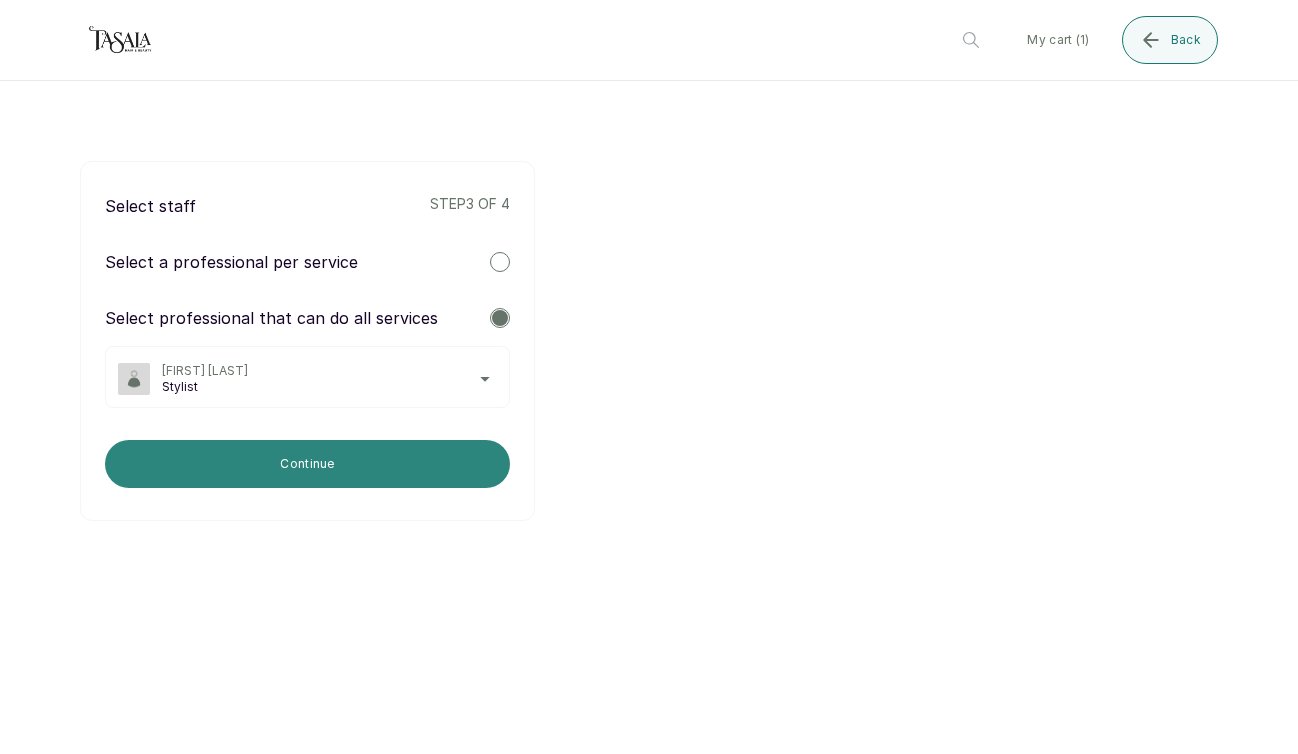 click on "Continue" at bounding box center (307, 464) 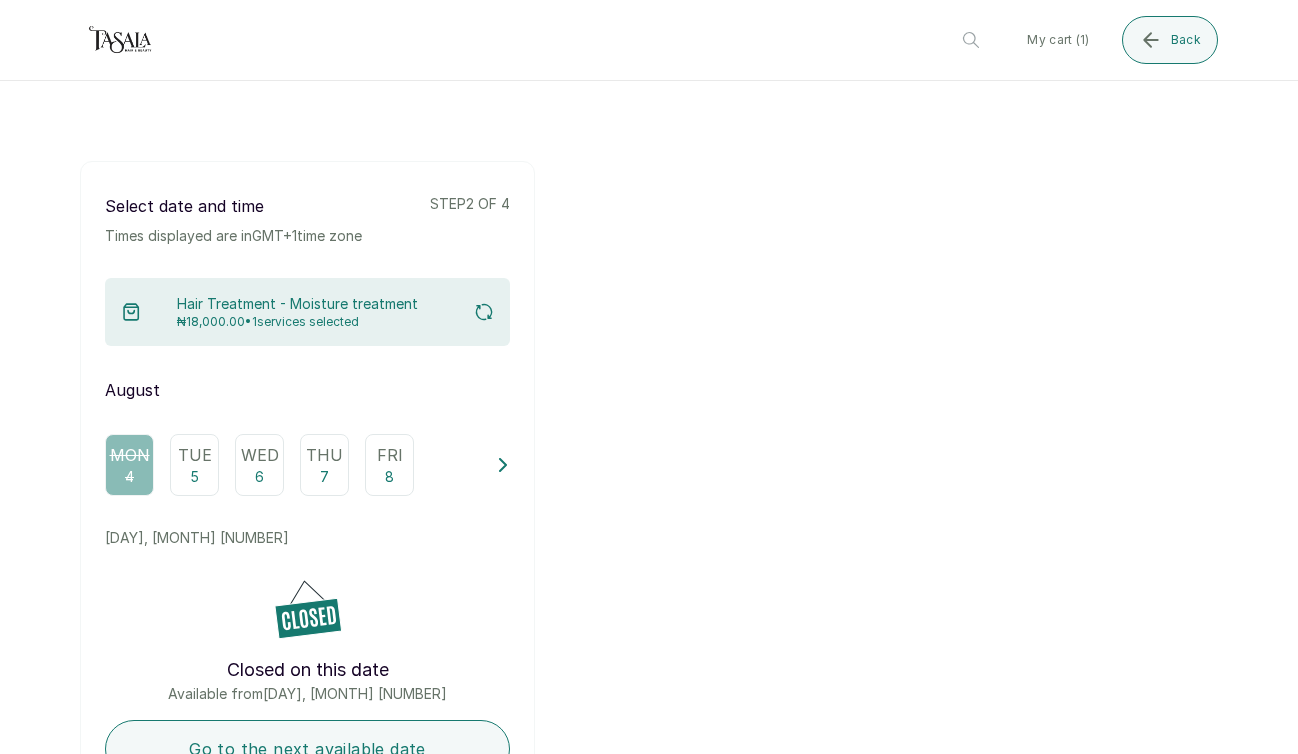click on "Tue" at bounding box center [195, 455] 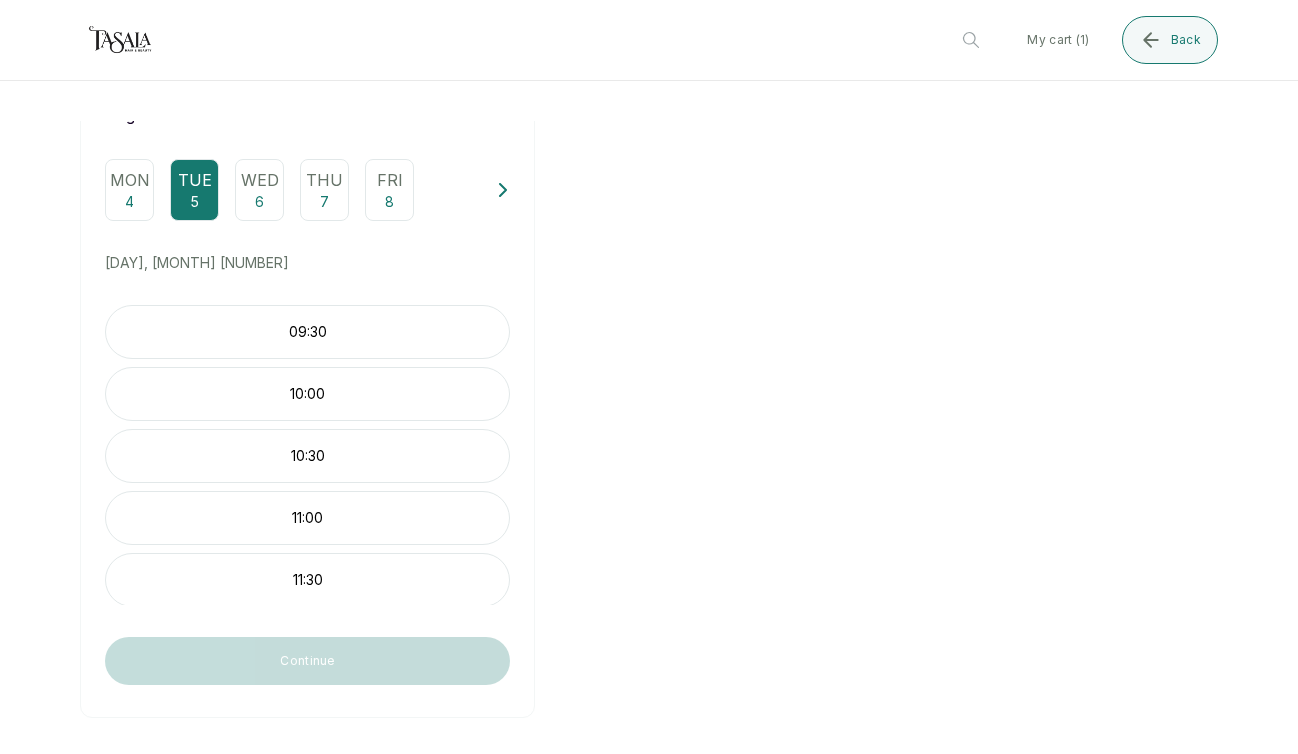 scroll, scrollTop: 289, scrollLeft: 0, axis: vertical 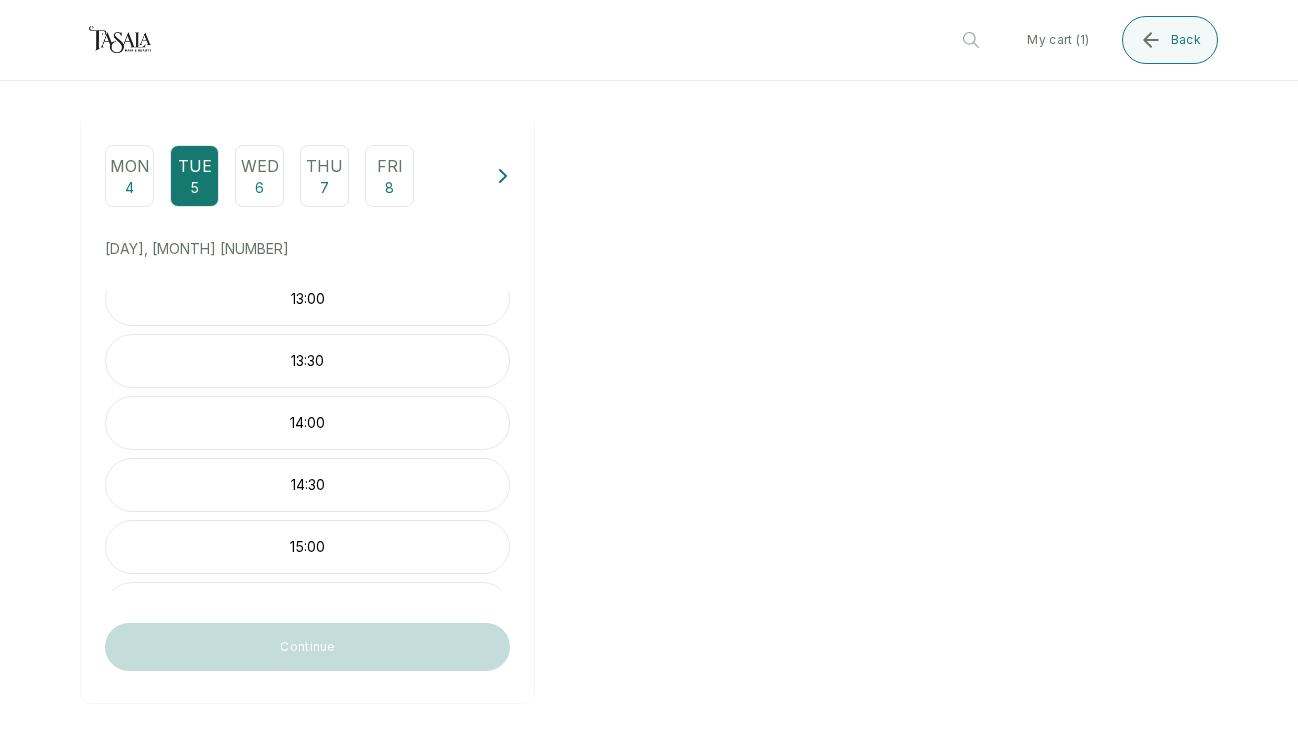 click on "14:30" at bounding box center (307, 485) 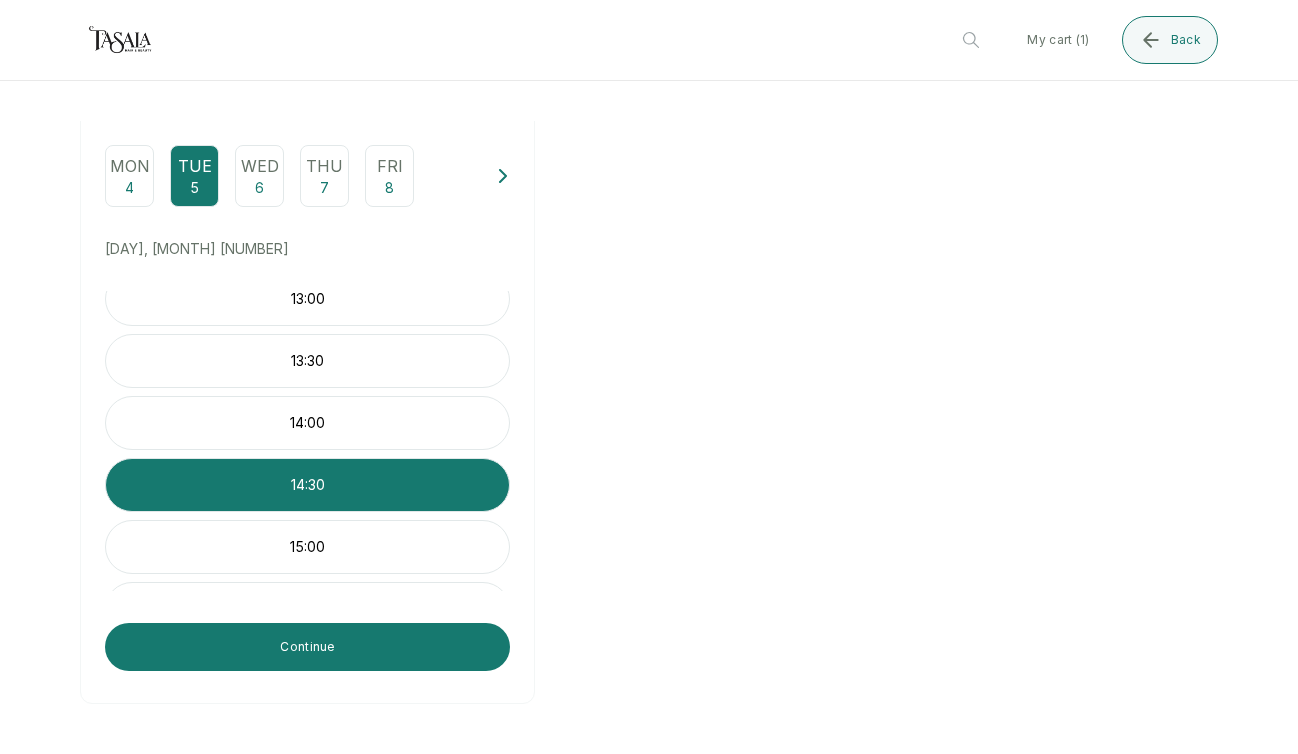 click on "14:00" at bounding box center [307, 423] 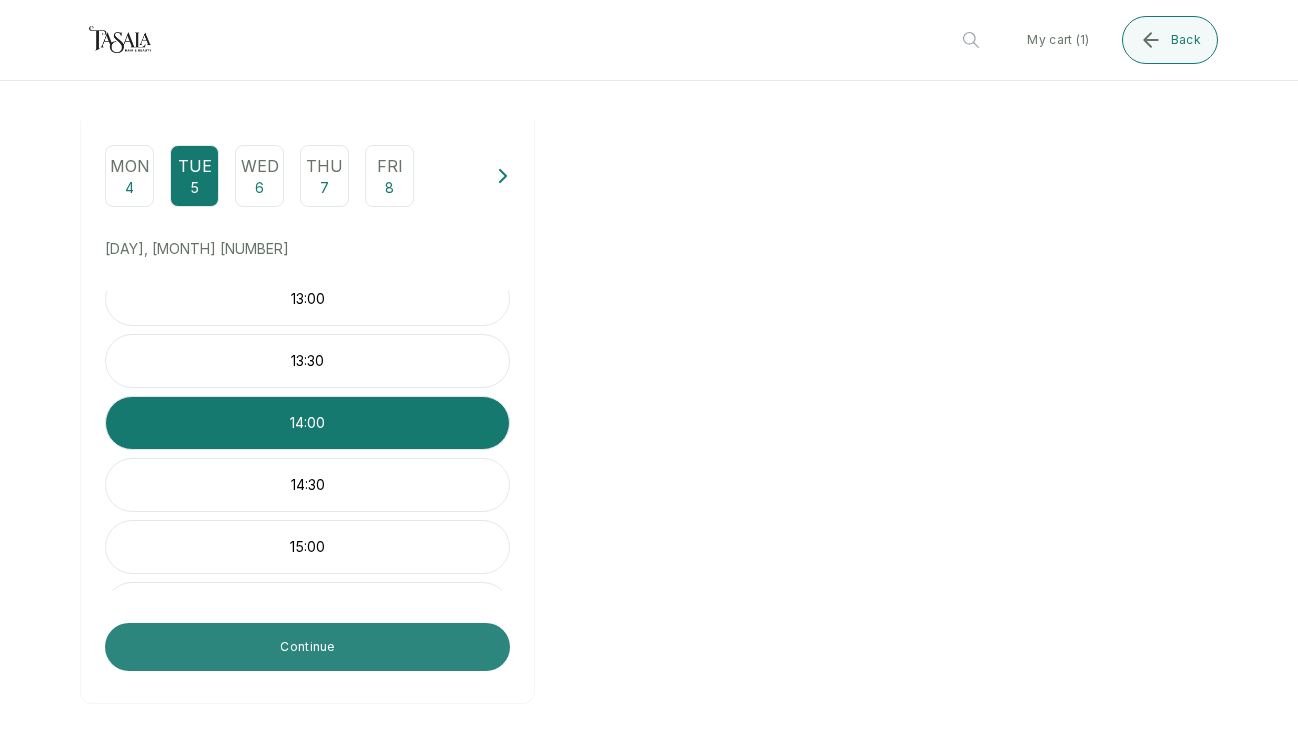 click on "Continue" at bounding box center [307, 647] 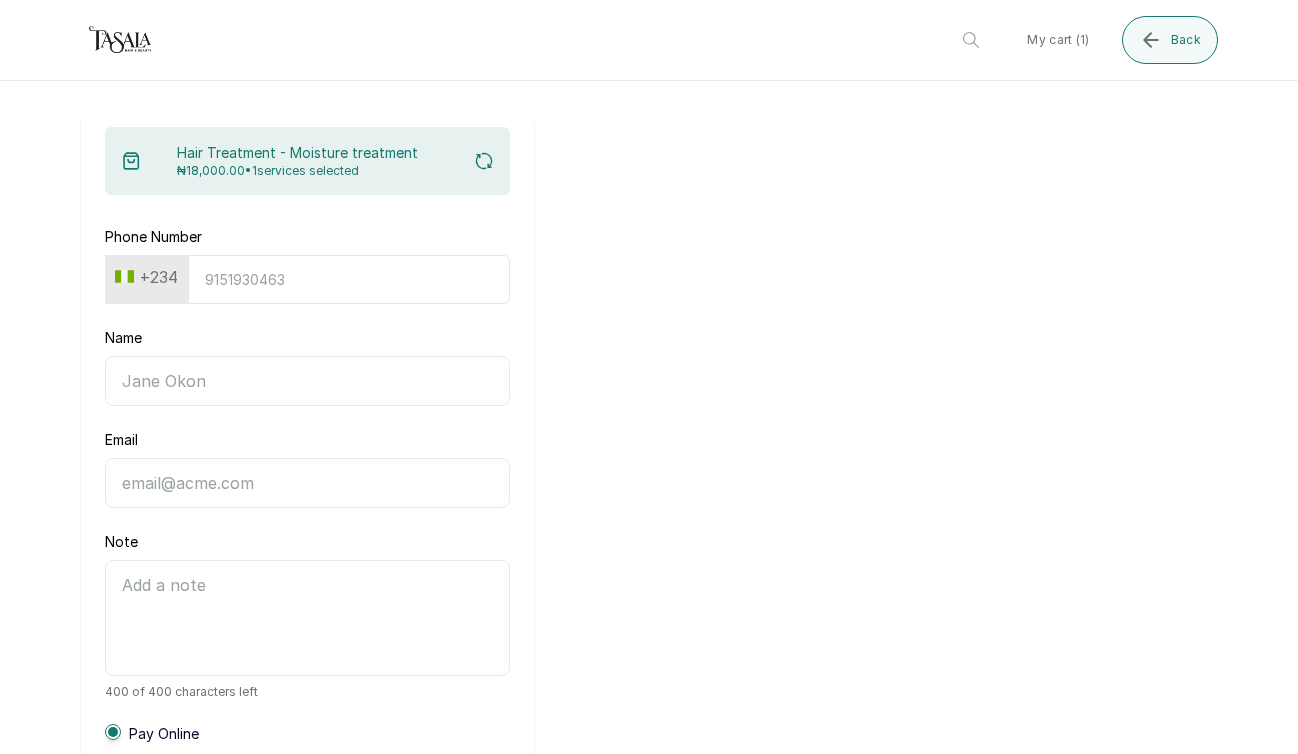 scroll, scrollTop: 197, scrollLeft: 0, axis: vertical 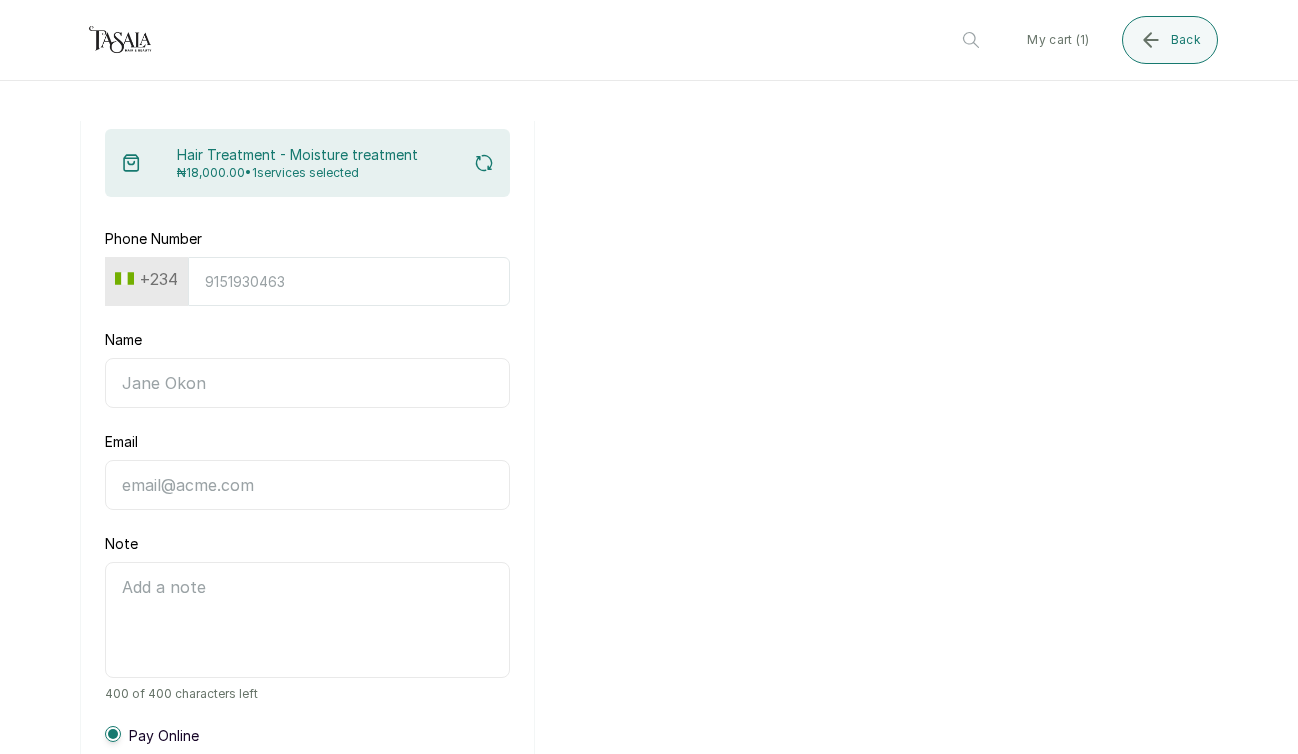 click on "Phone Number" at bounding box center [349, 281] 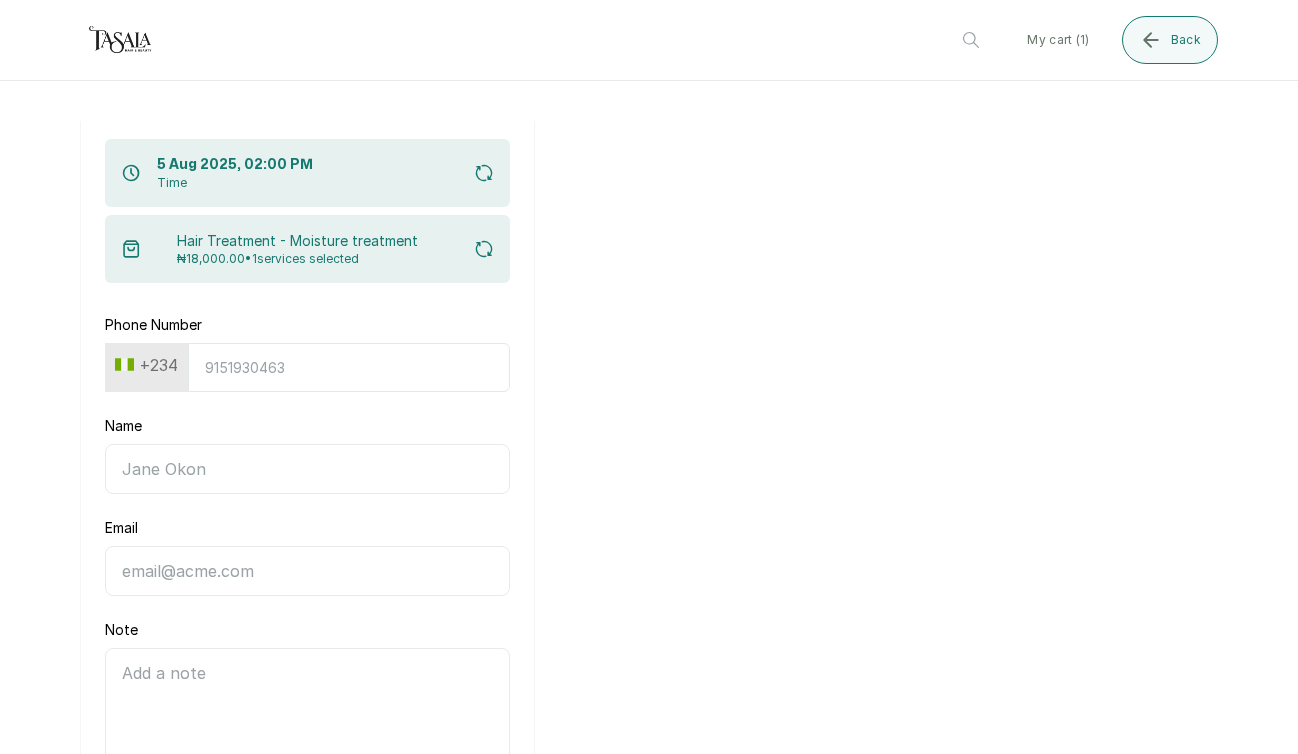 scroll, scrollTop: 113, scrollLeft: 0, axis: vertical 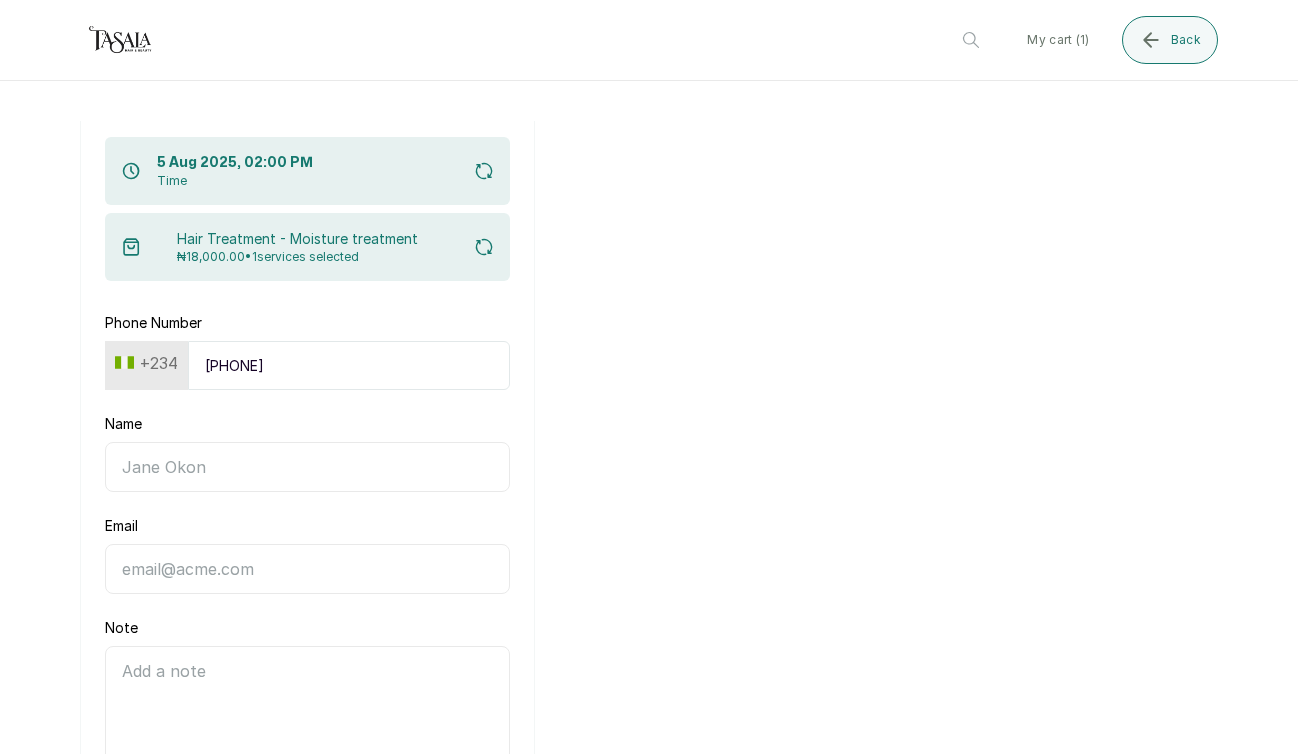 type on "[PHONE]" 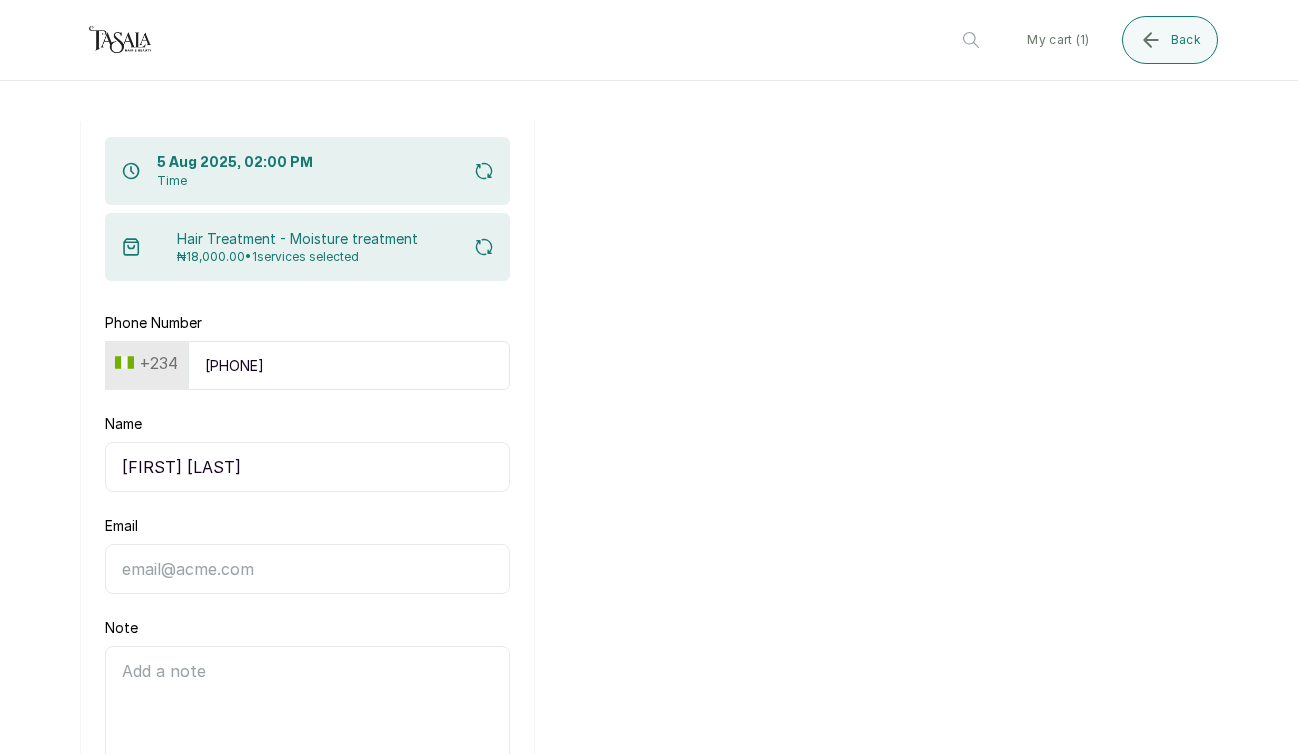type on "[PHONE]" 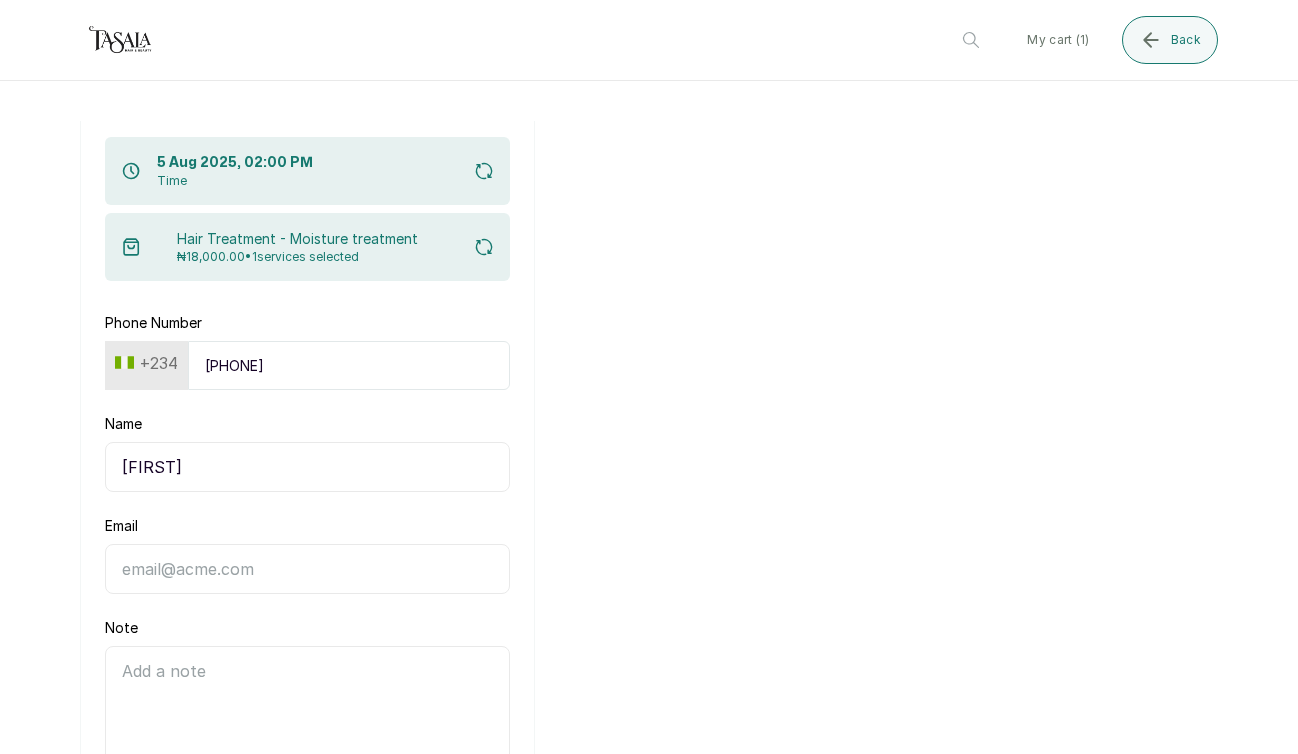type on "[FIRST]" 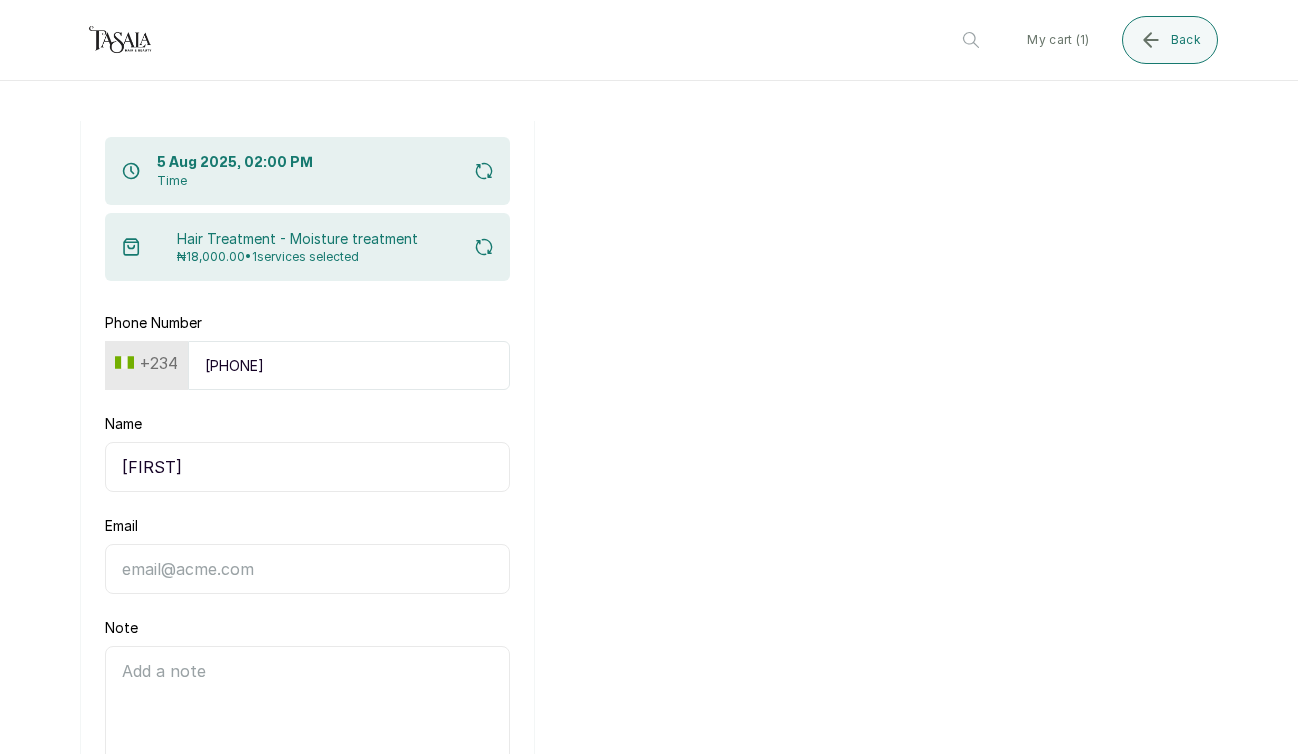 click on "Email" at bounding box center [307, 569] 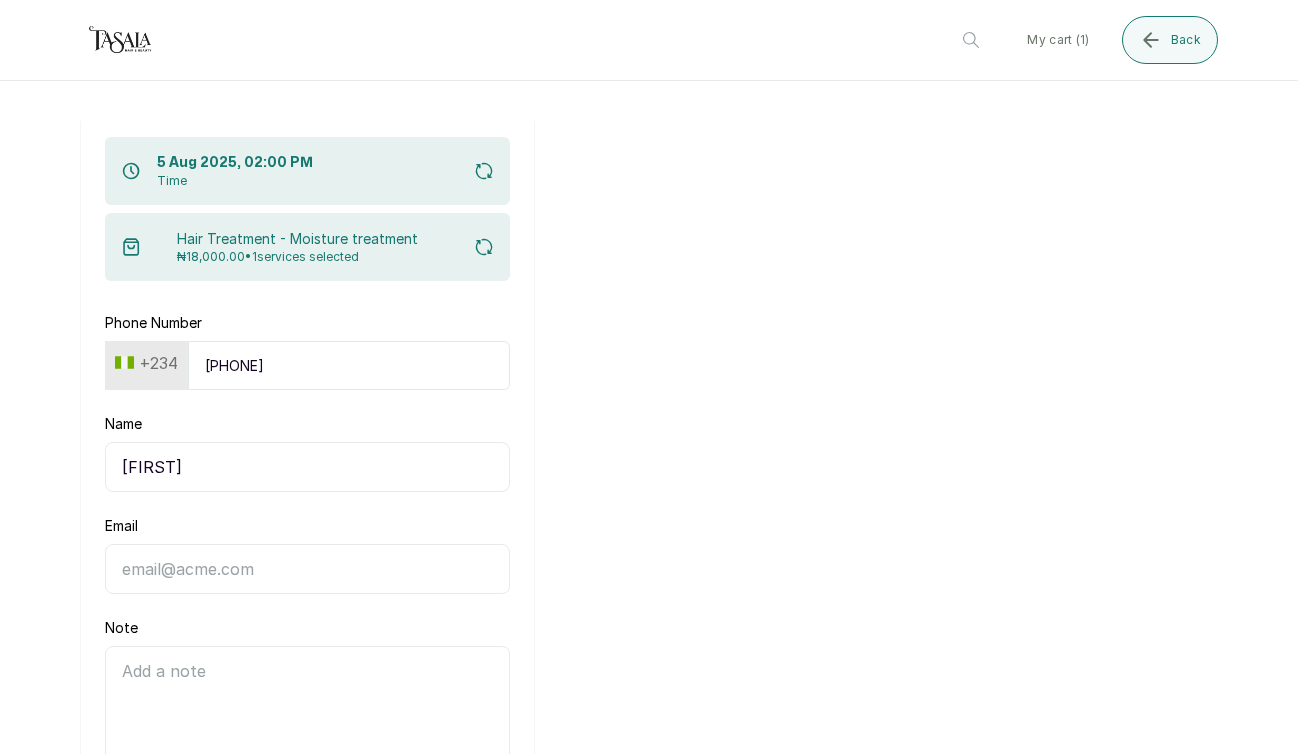 type on "[EMAIL]" 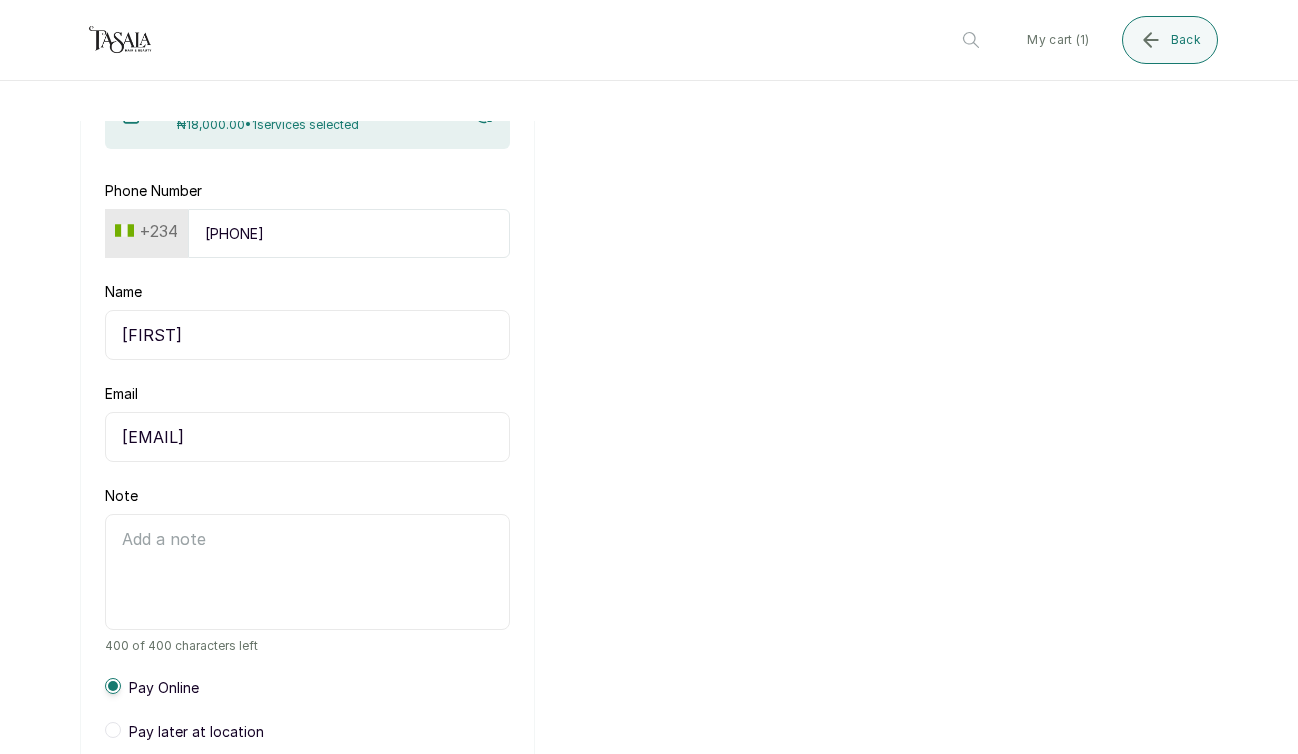 click on "Note" at bounding box center (307, 572) 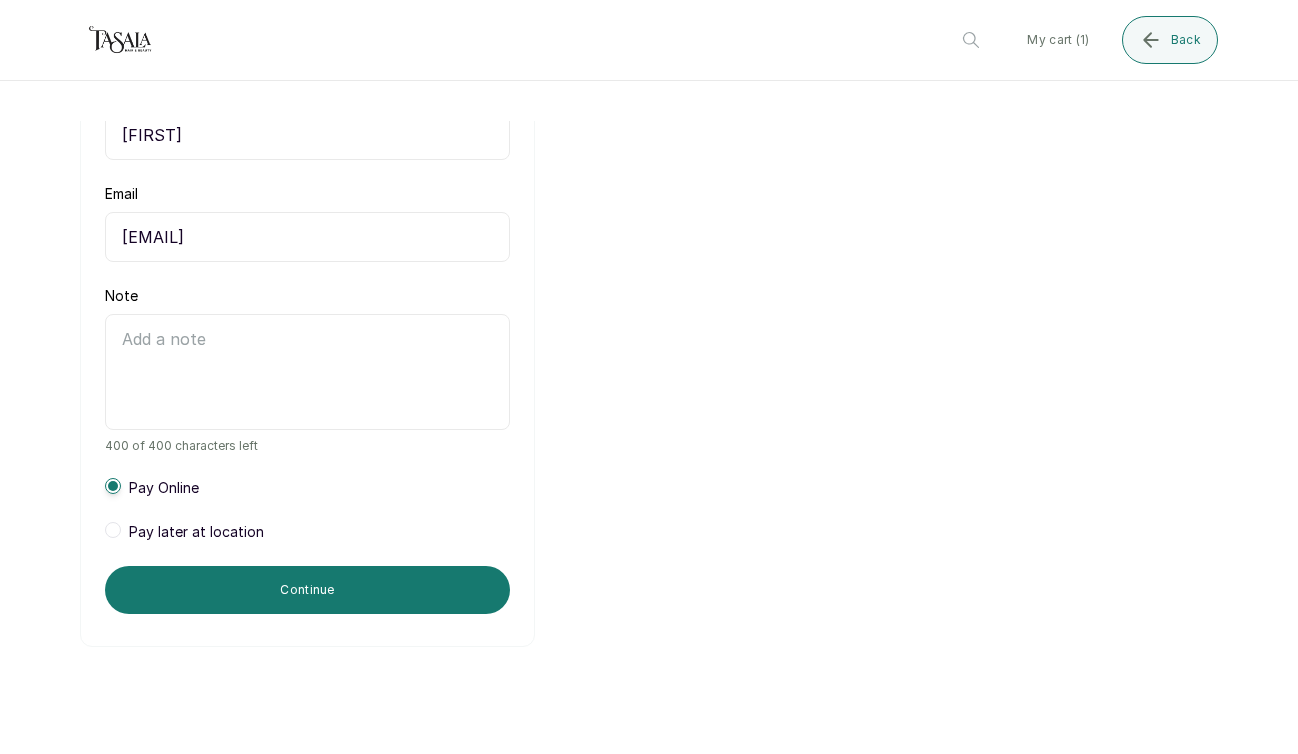 scroll, scrollTop: 451, scrollLeft: 0, axis: vertical 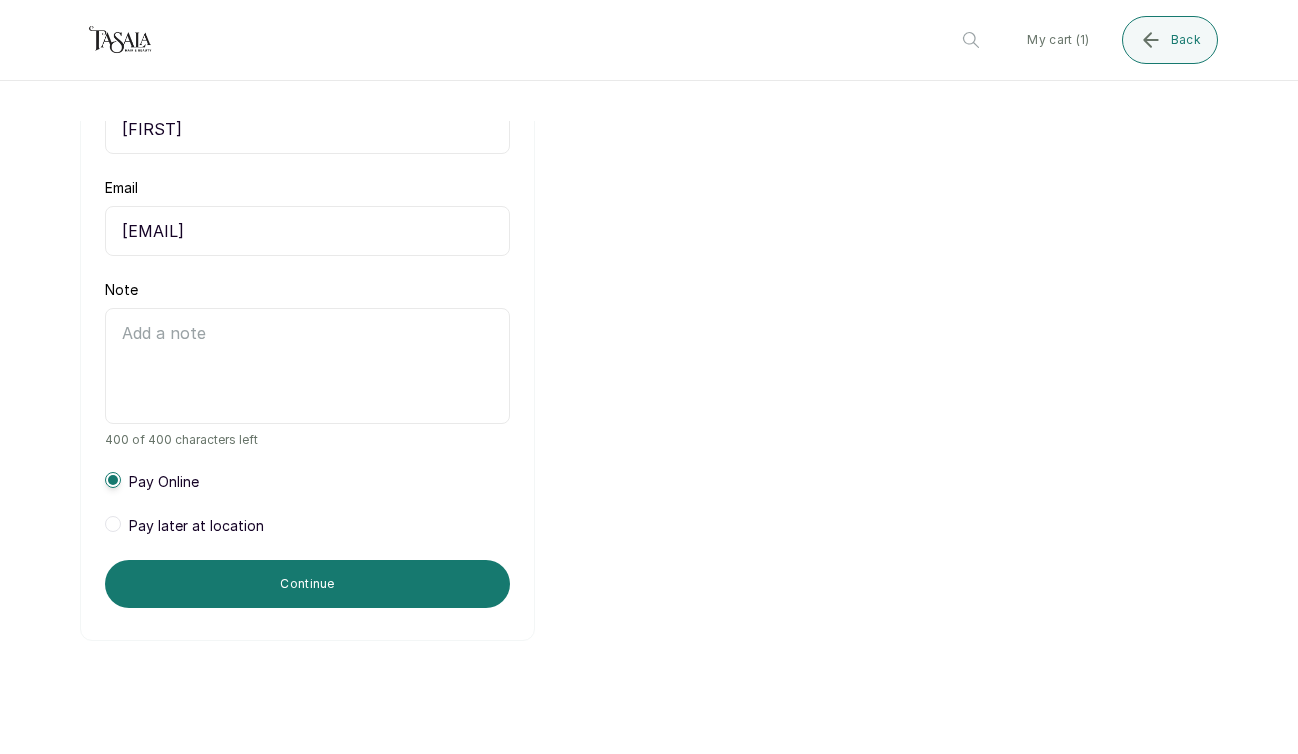 click at bounding box center (113, 524) 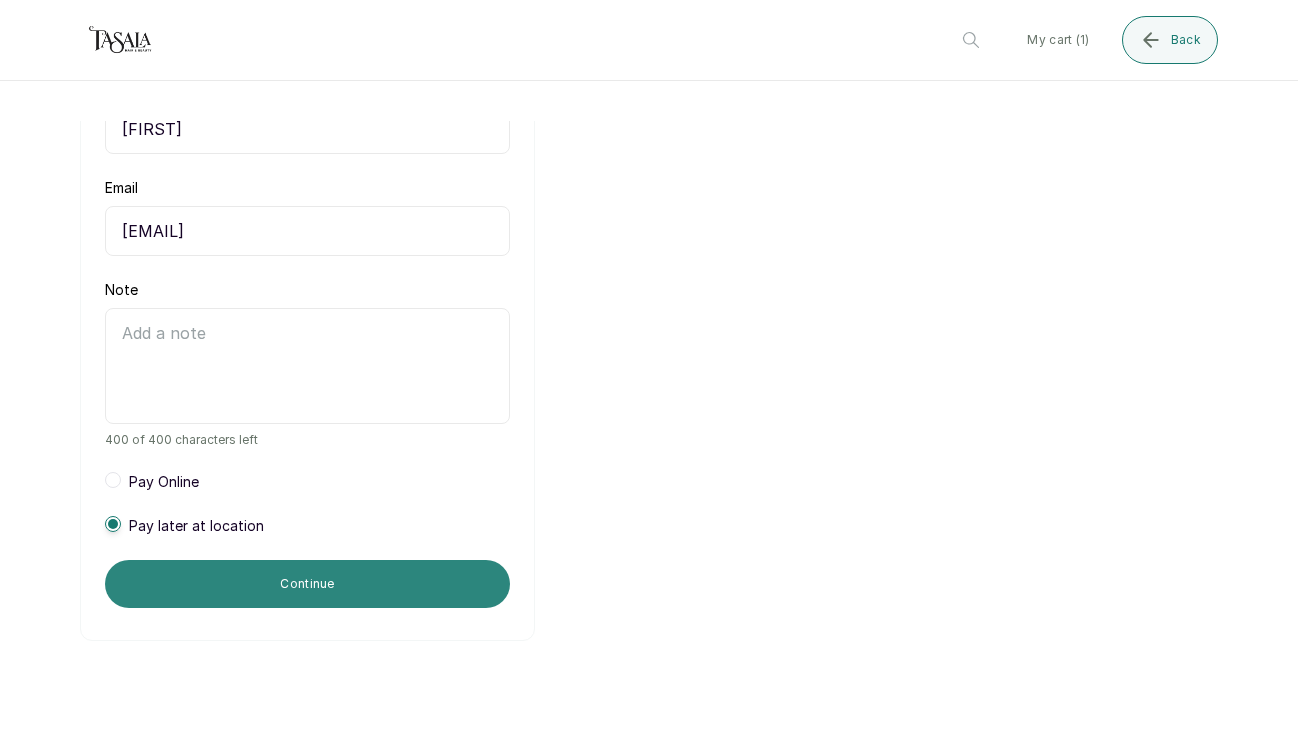click on "Continue" at bounding box center [307, 584] 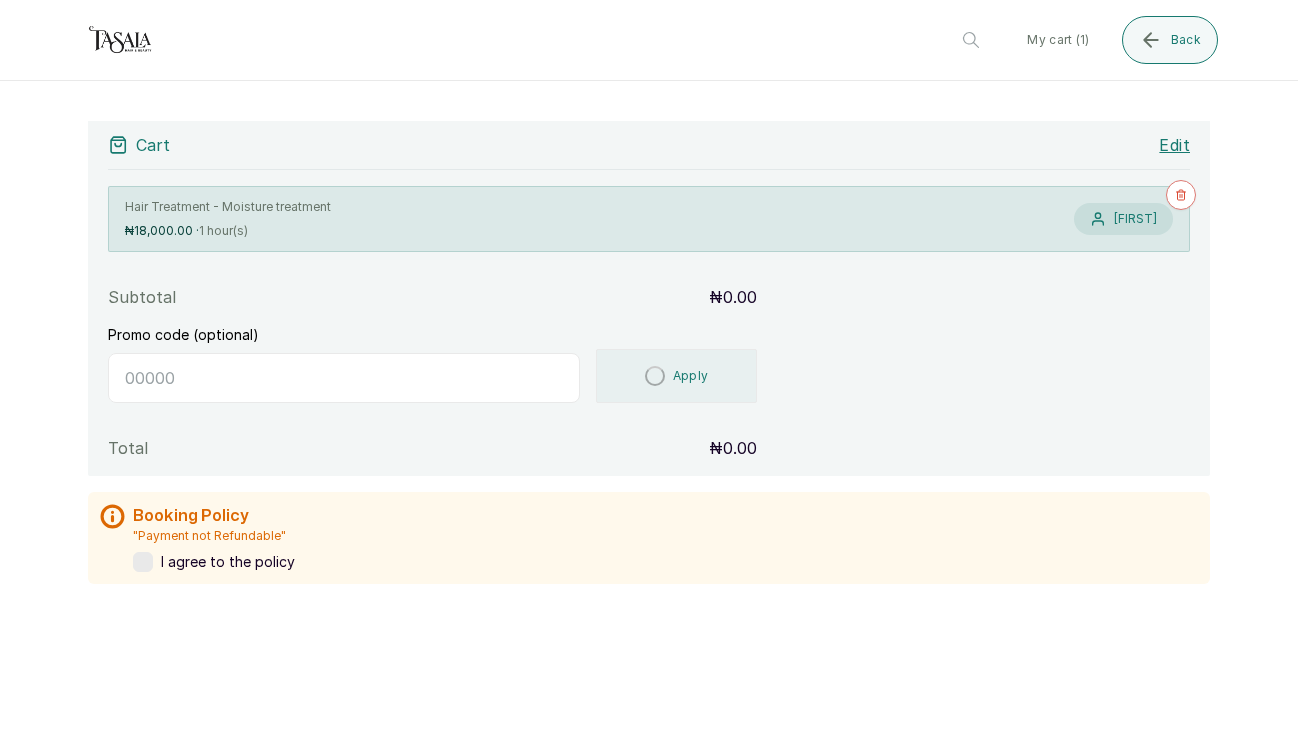 scroll, scrollTop: 301, scrollLeft: 0, axis: vertical 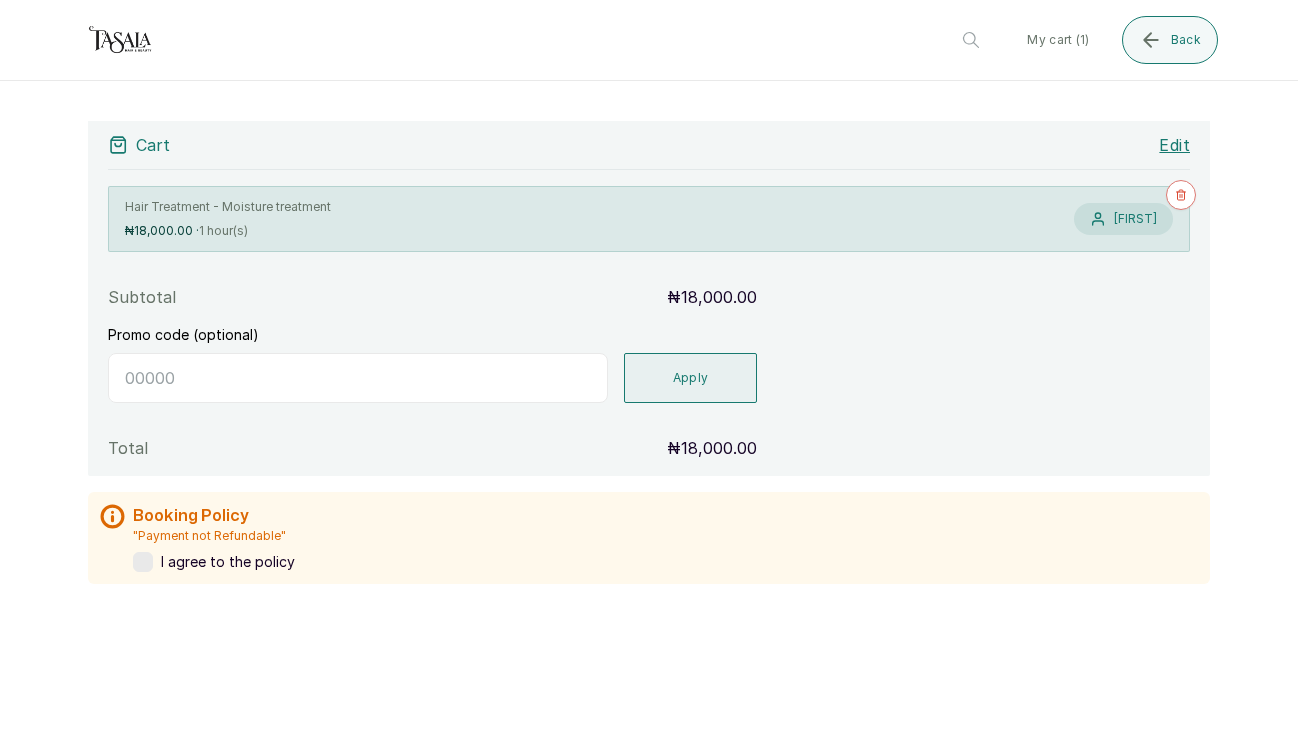 click on "I agree to the policy" at bounding box center (214, 562) 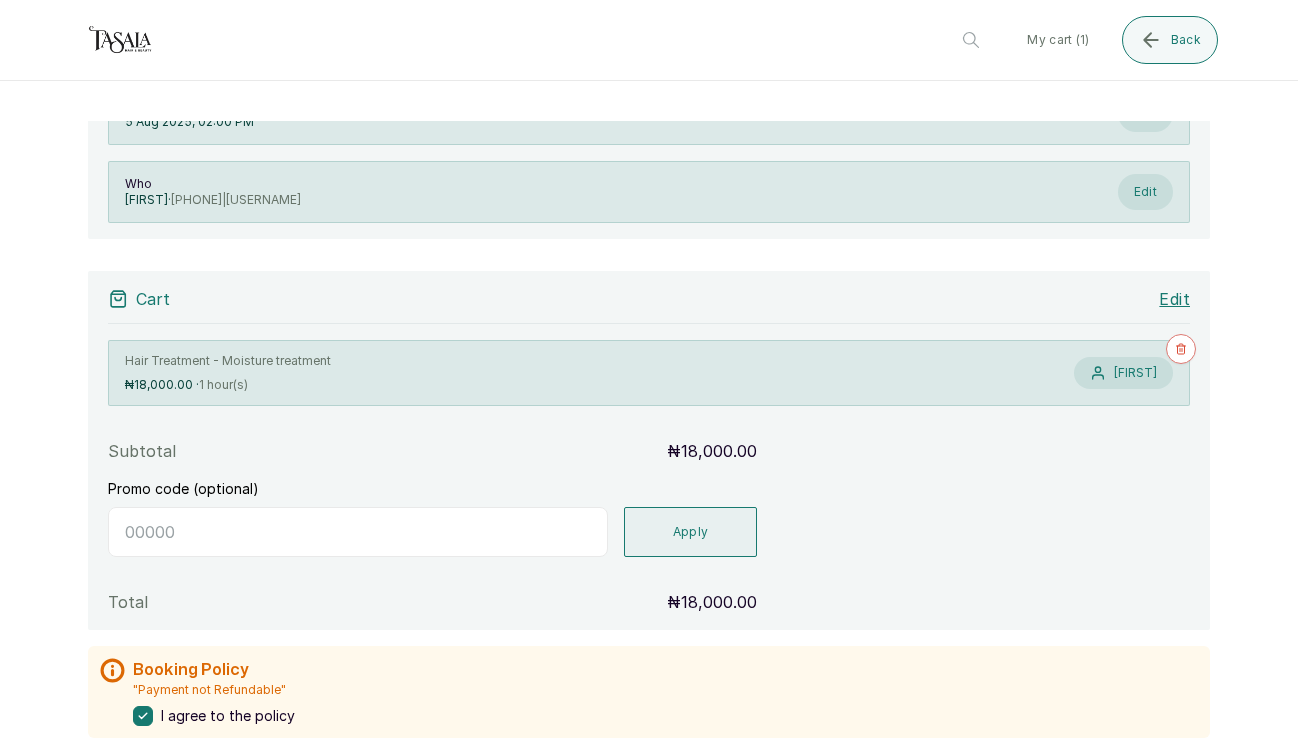 scroll, scrollTop: 153, scrollLeft: 0, axis: vertical 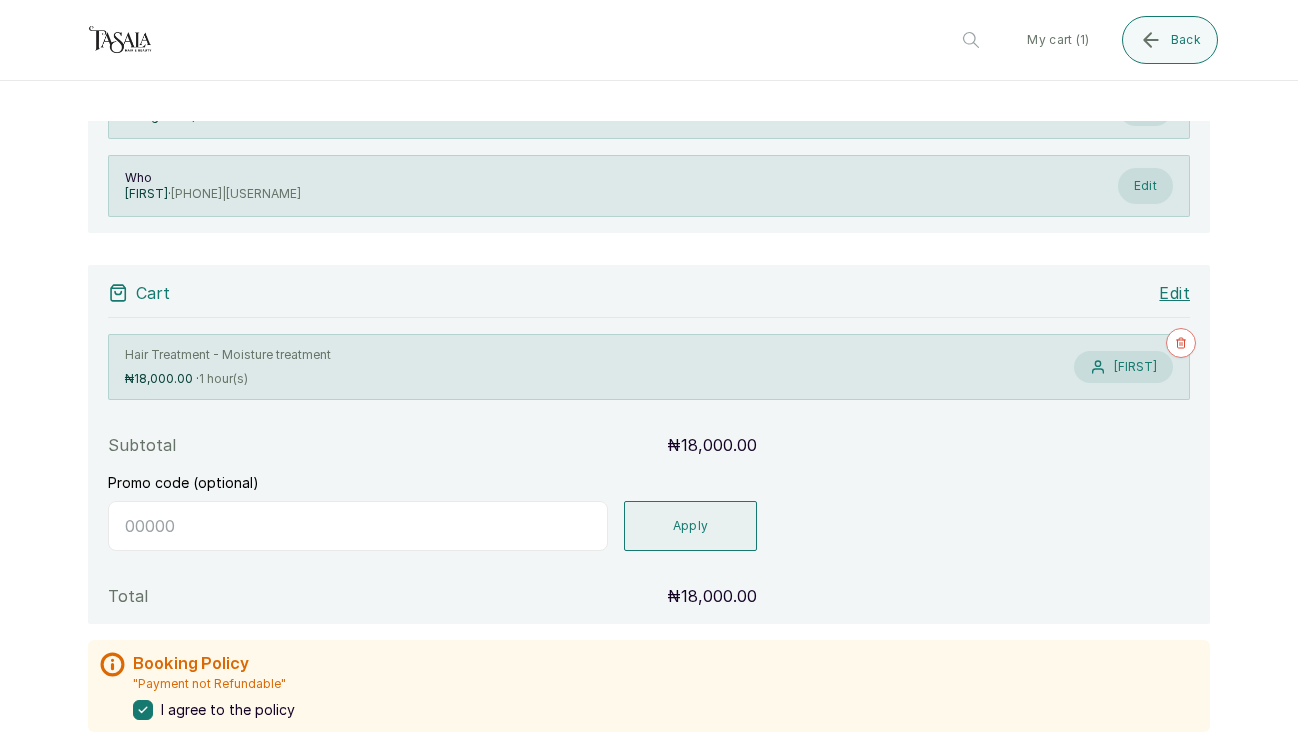 click on "Promo code (optional)" at bounding box center (358, 526) 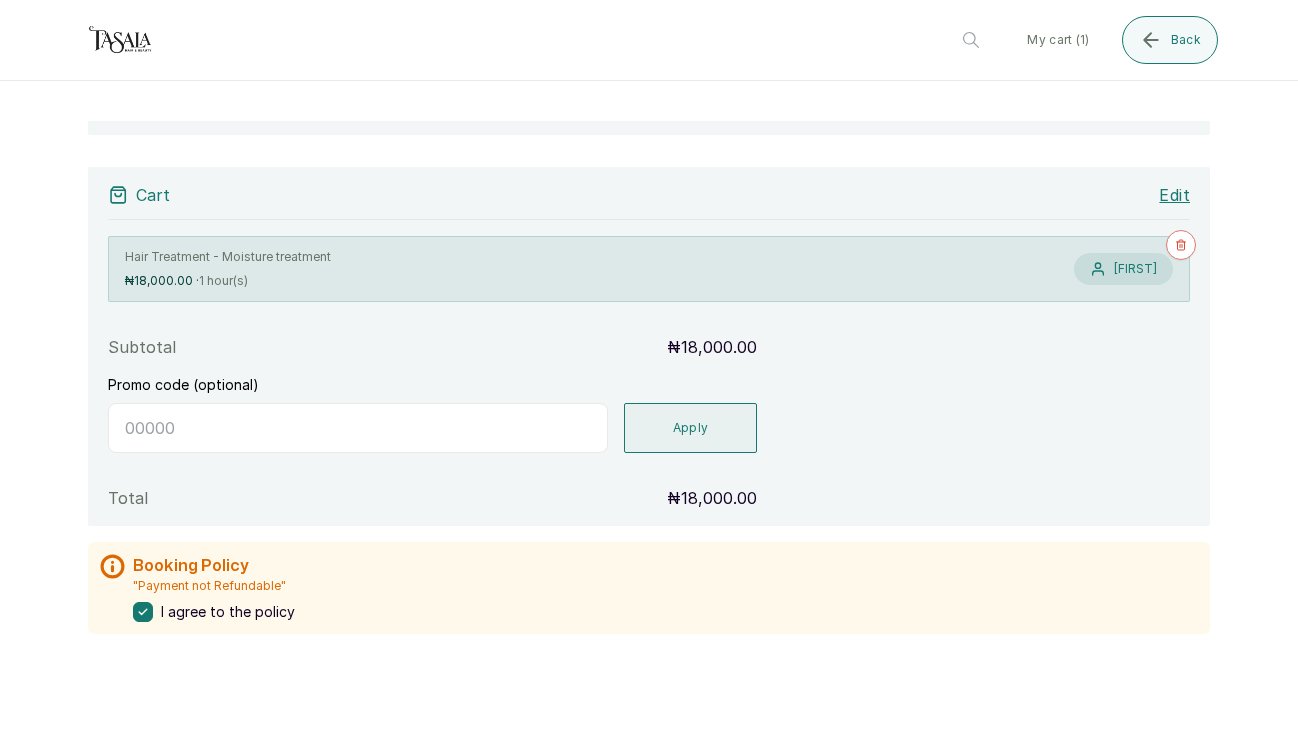 scroll, scrollTop: 301, scrollLeft: 0, axis: vertical 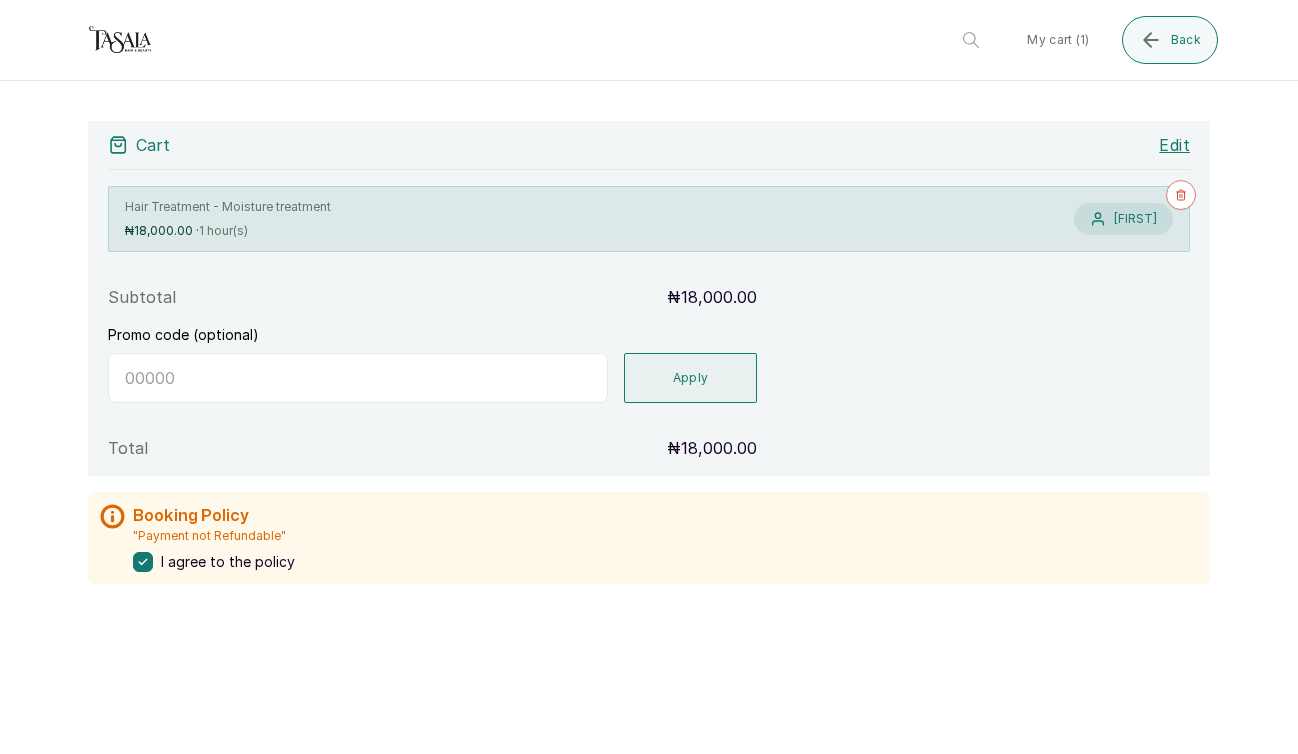 click on "[BUSINESS_NAME] [NUMBER] [STREET], [CITY], [COUNTRY] ,  ,  ORDER  SUMMARY SERVICES Add more Hair Treatment  - Moisture treatment      [FIRST]   [INITIAL]    · 1 hour(s)  · [PRICE]   Remove Add another  service Subtotal [PRICE] Promo code (optional)   Apply Total [PRICE] Appointment Details Date 5 Aug 2050, 02:00 PM Edit Who [FIRST]   ·  [PHONE]  |  [USERNAME]  Edit Cart Edit Hair Treatment  - Moisture treatment  [PRICE]    ·  1 hour(s) [FIRST] Subtotal [PRICE] Promo code (optional)   Apply Total [PRICE] Booking Policy "Payment not Refundable" I agree to the policy Booking Policy "Payment not Refundable" I agree to the policy Book appointment Back  Checkout - Confirm your details" at bounding box center (649, 287) 